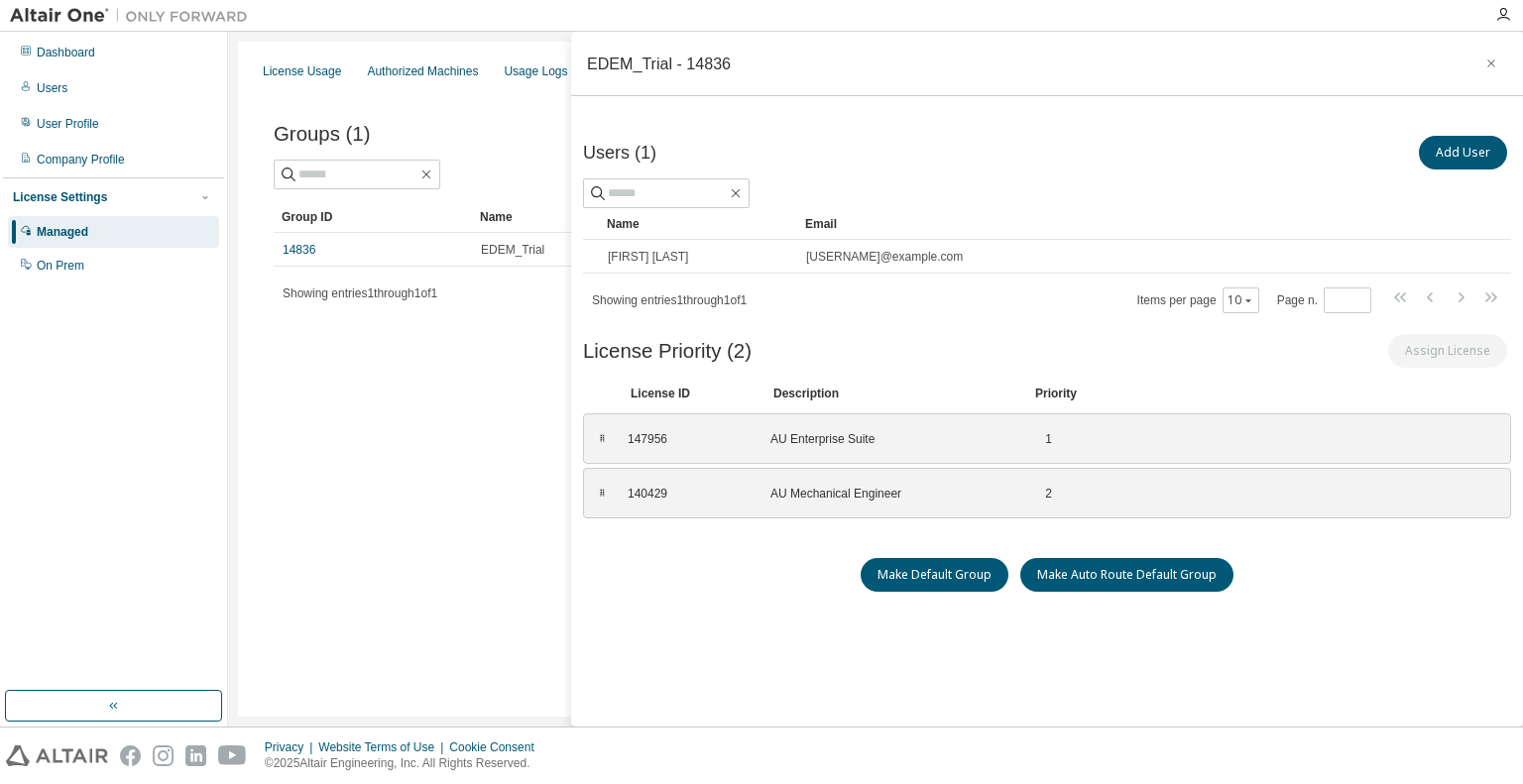 scroll, scrollTop: 0, scrollLeft: 0, axis: both 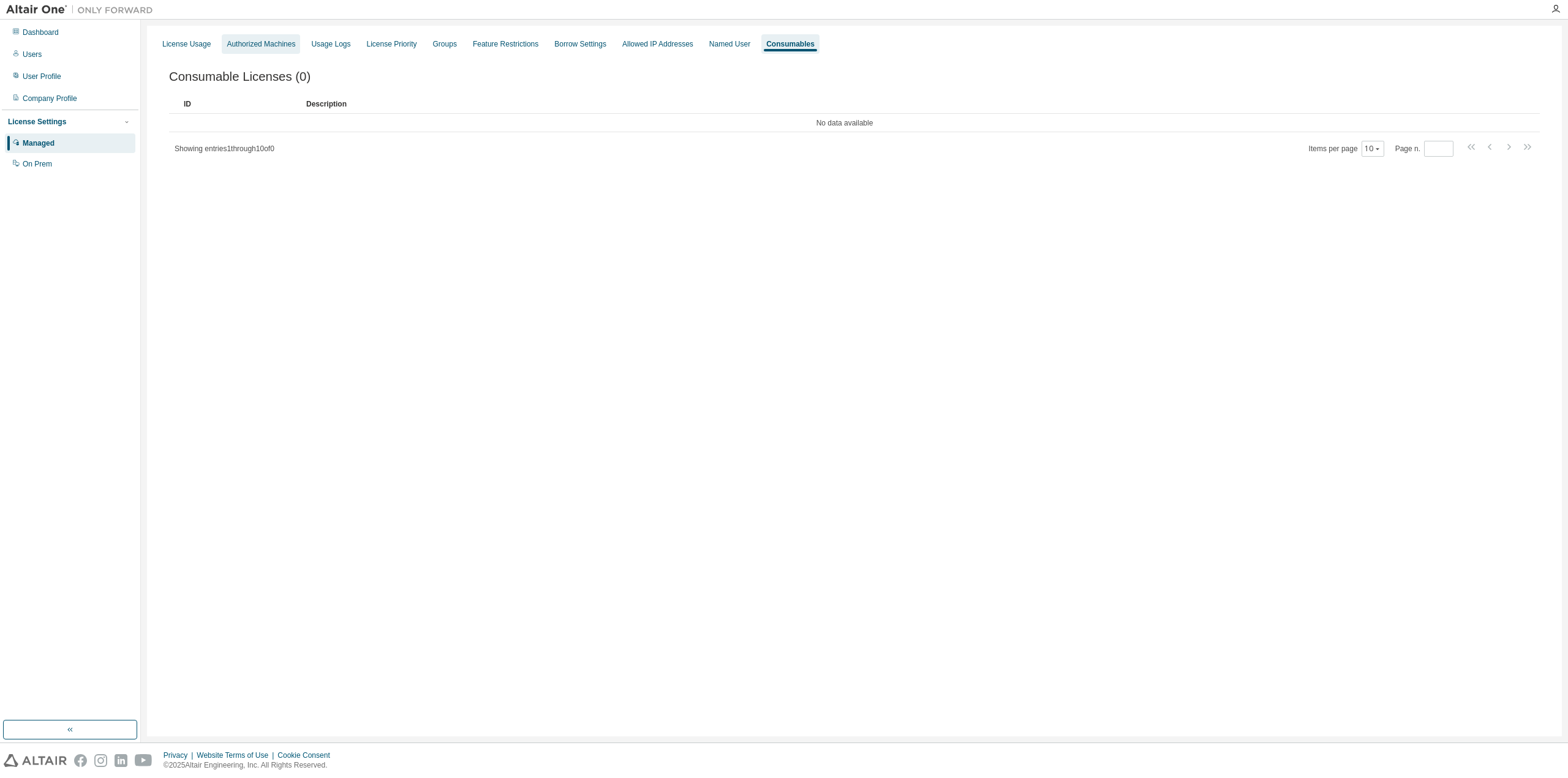 click on "Authorized Machines" at bounding box center (261, 44) 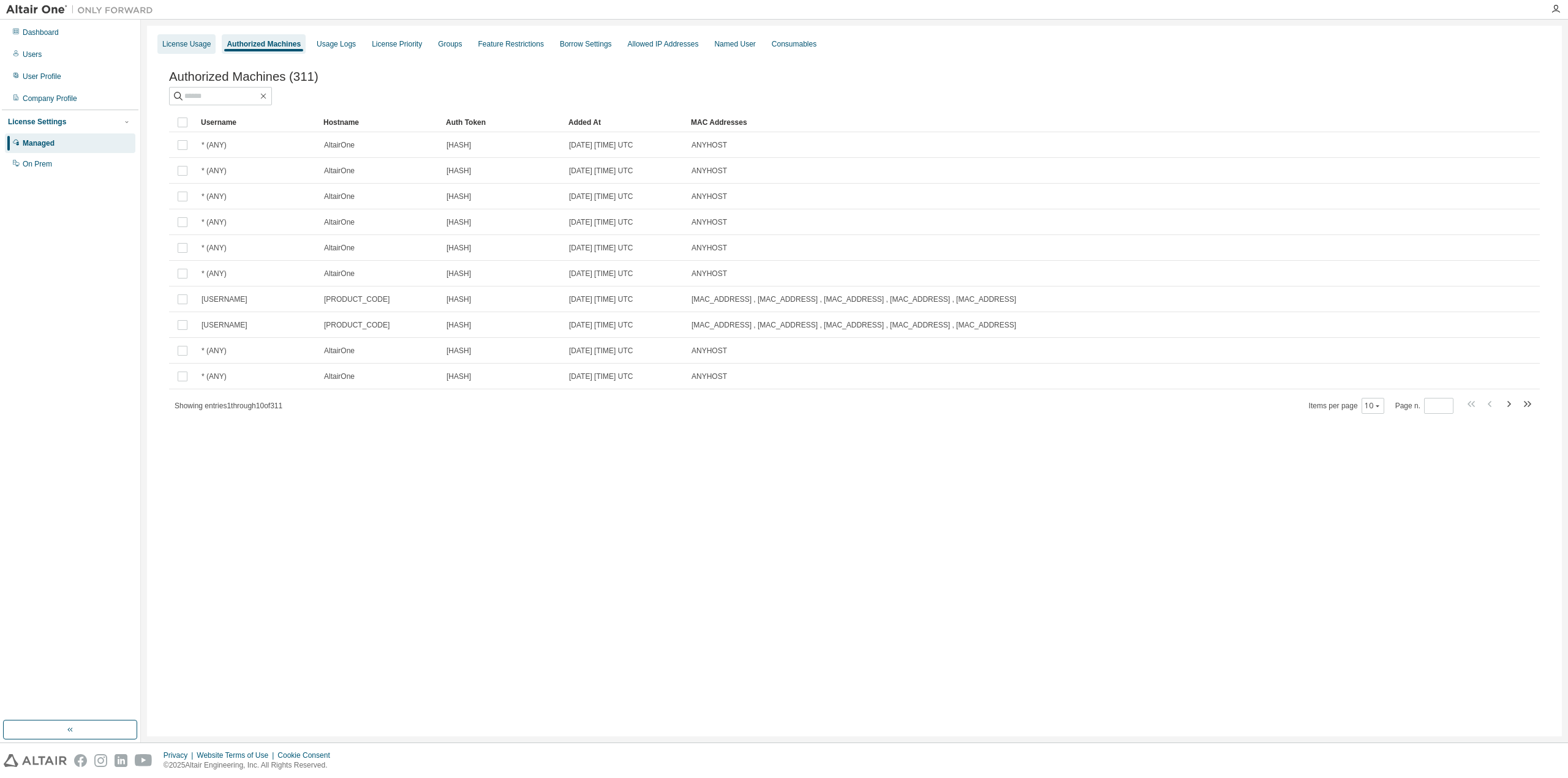 click on "License Usage" at bounding box center (186, 44) 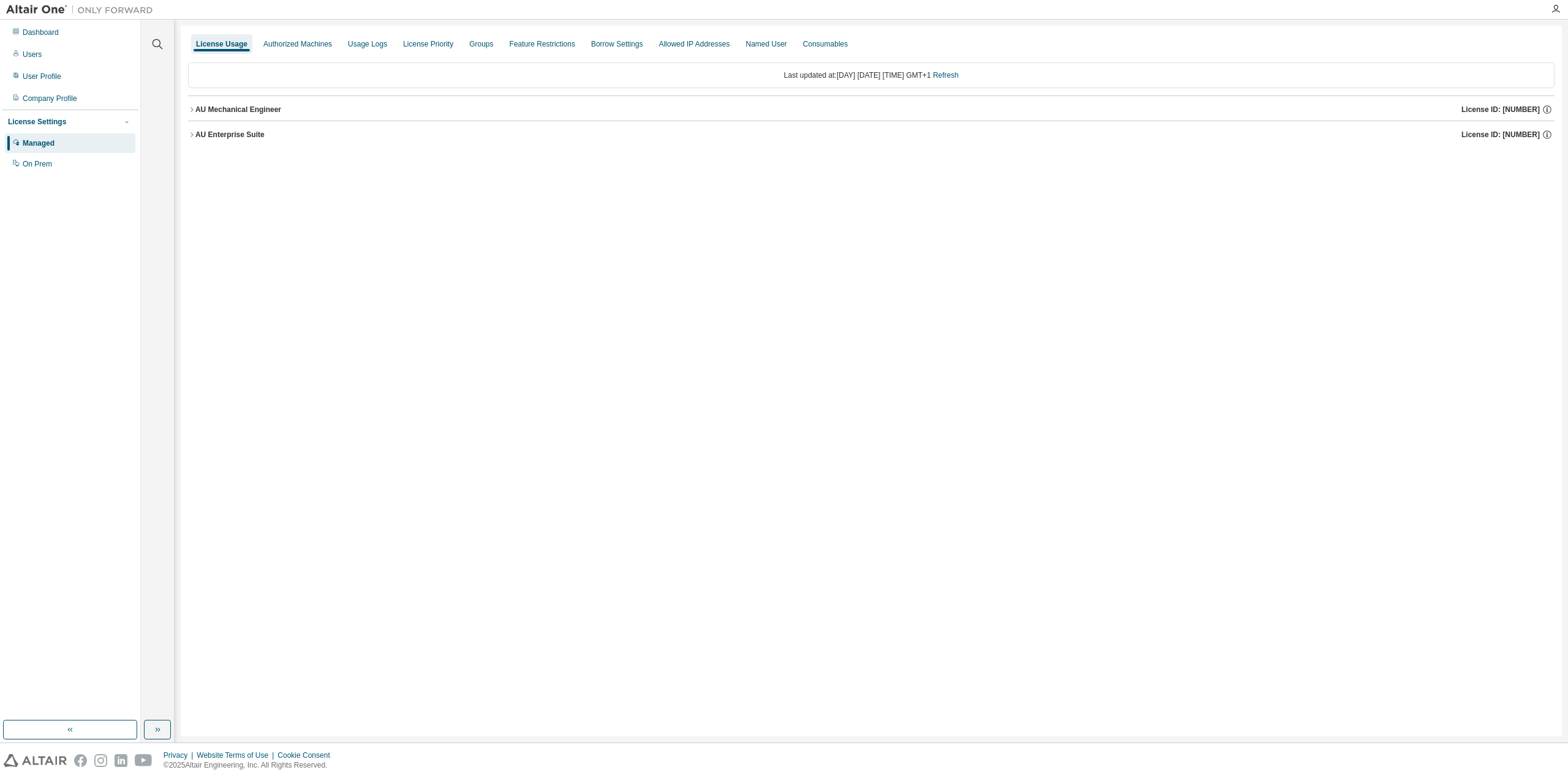 click 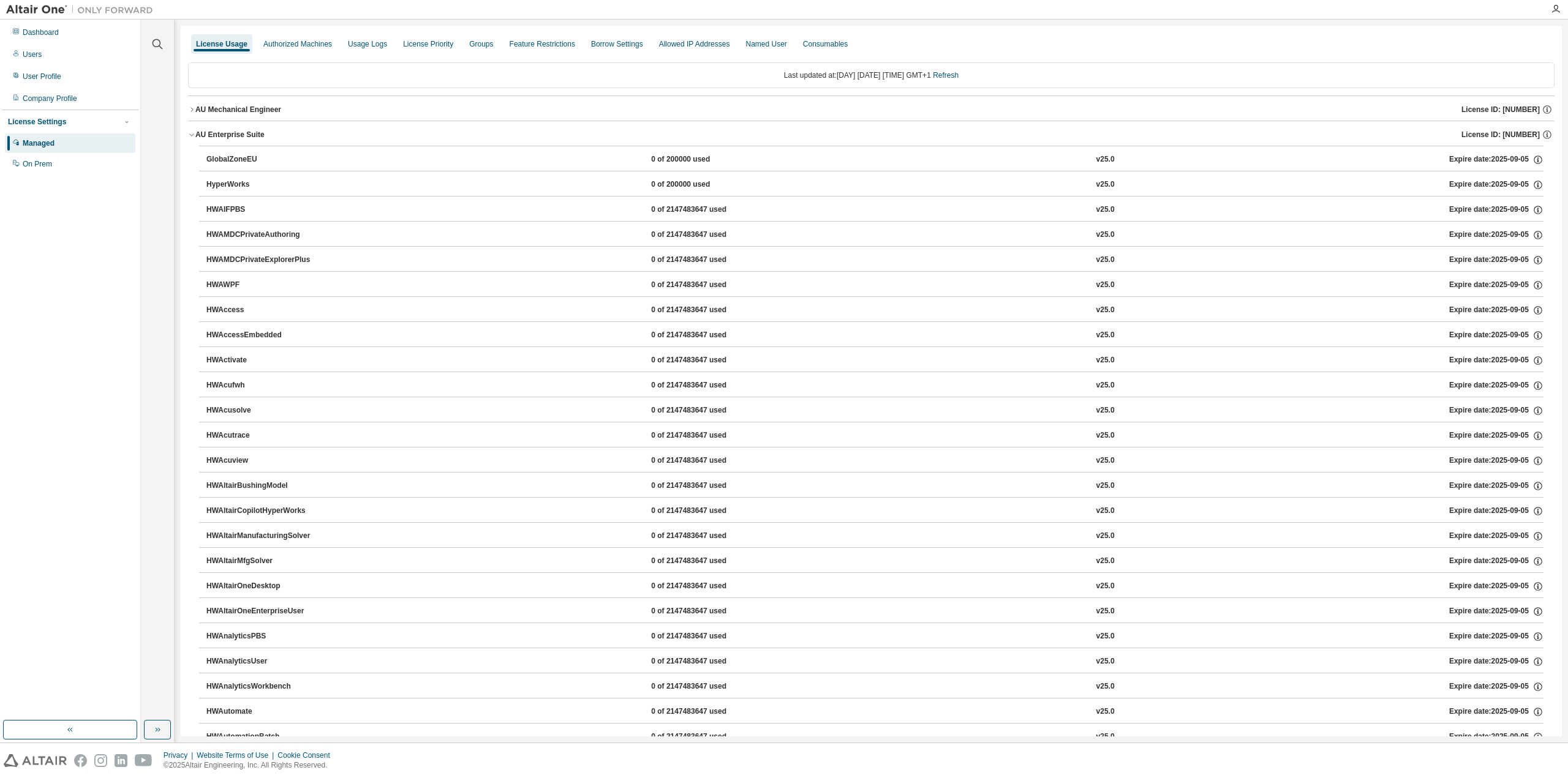 click 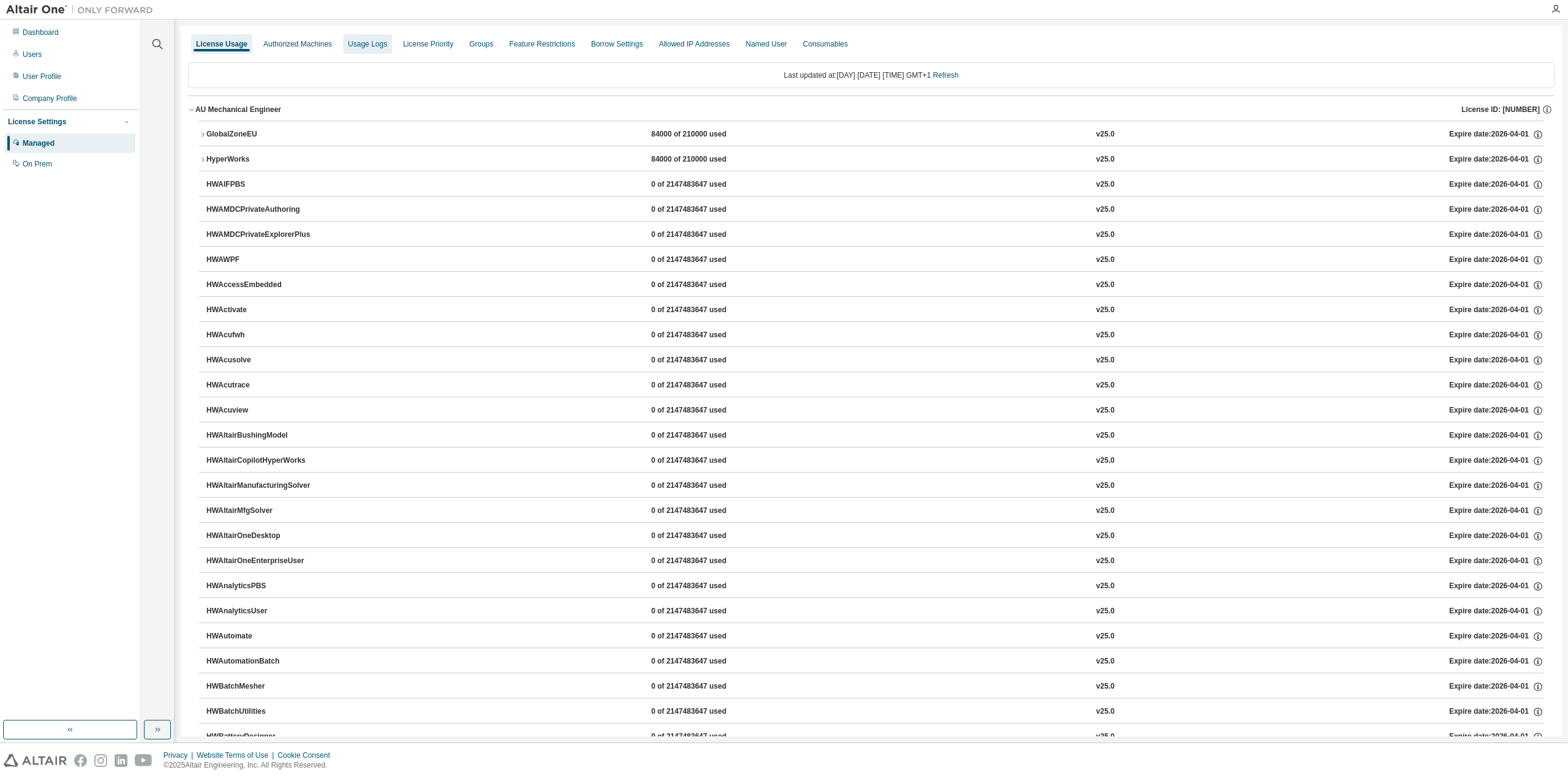 click on "Usage Logs" at bounding box center [368, 44] 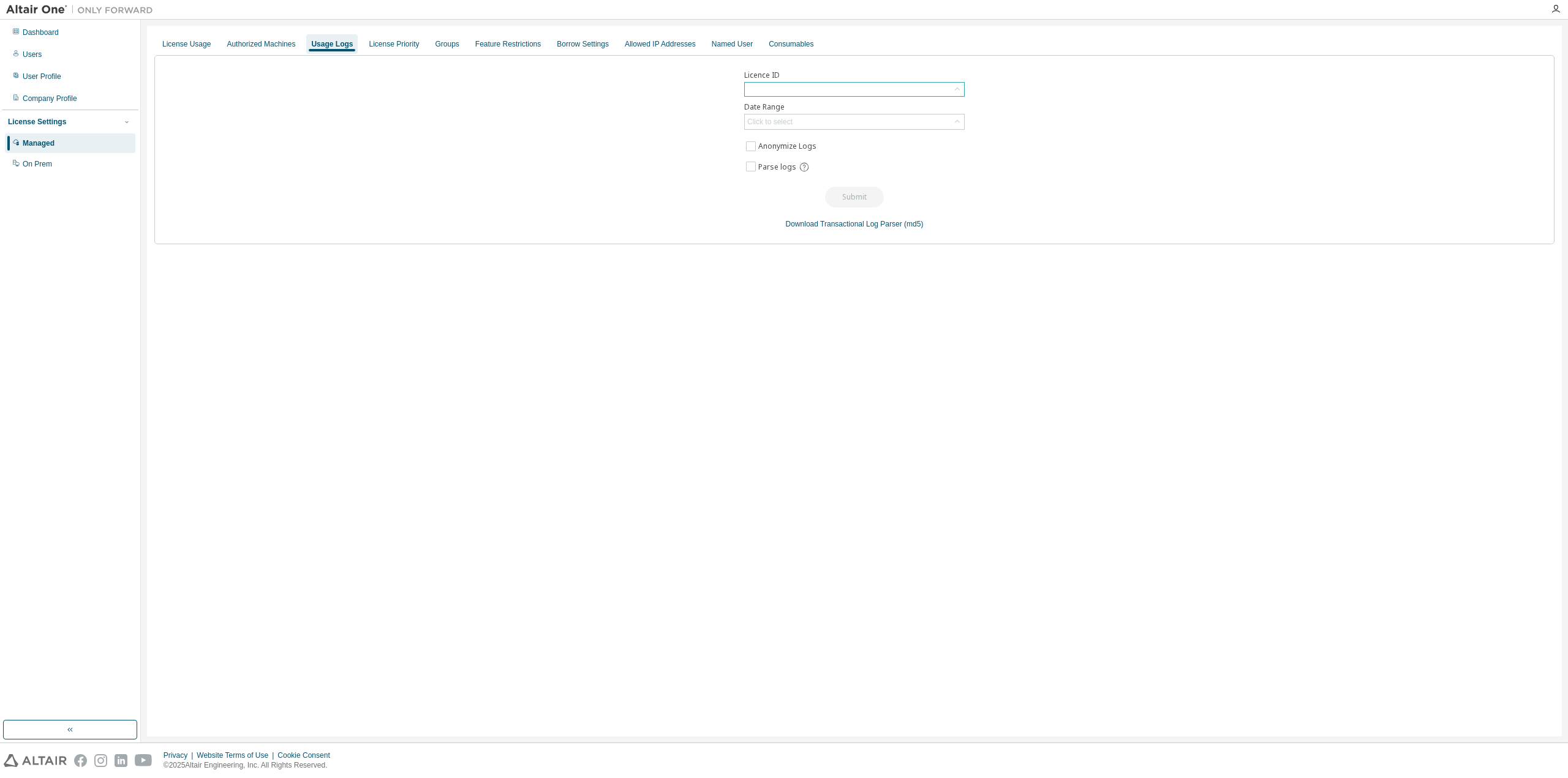 click at bounding box center [854, 89] 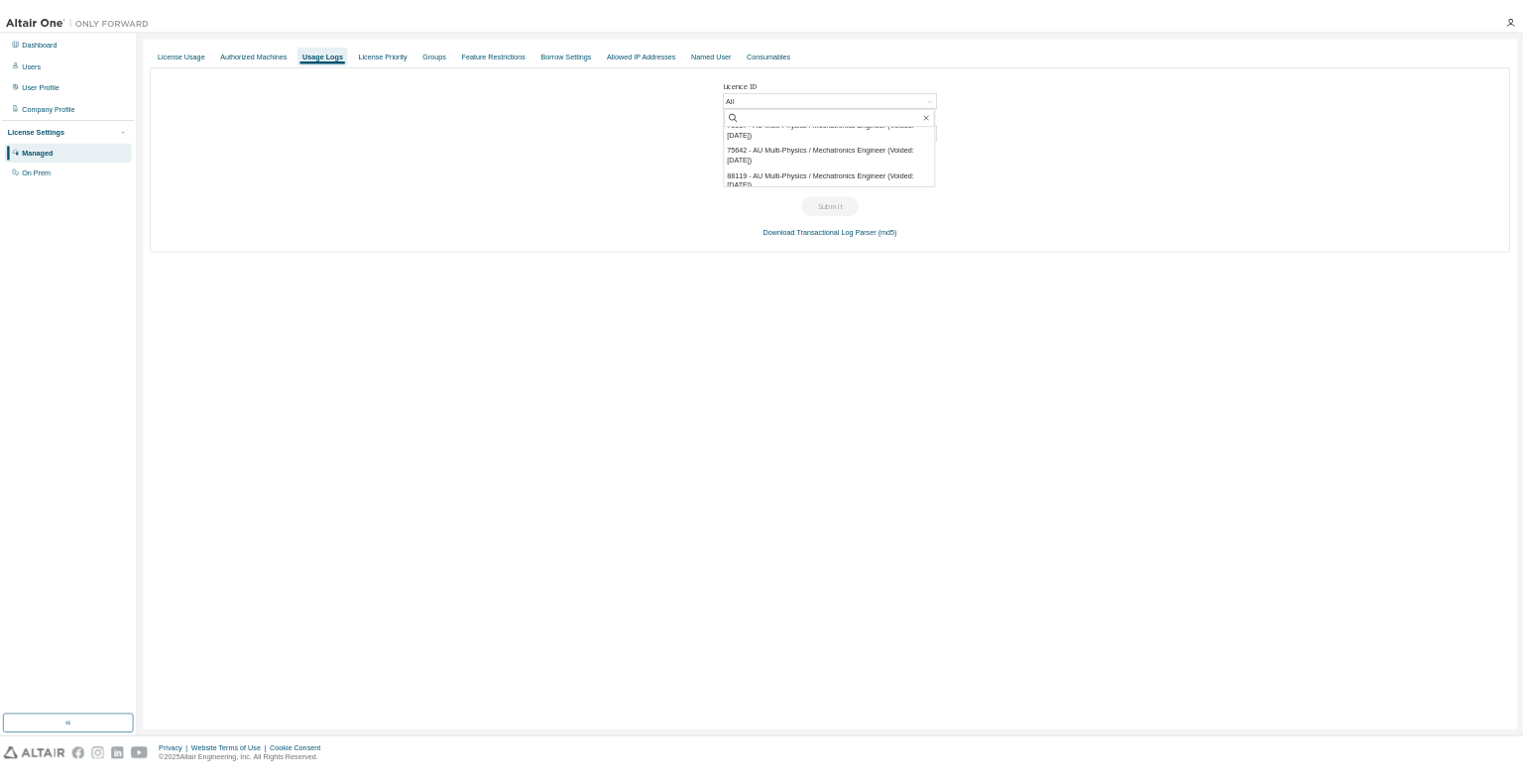 scroll, scrollTop: 595, scrollLeft: 0, axis: vertical 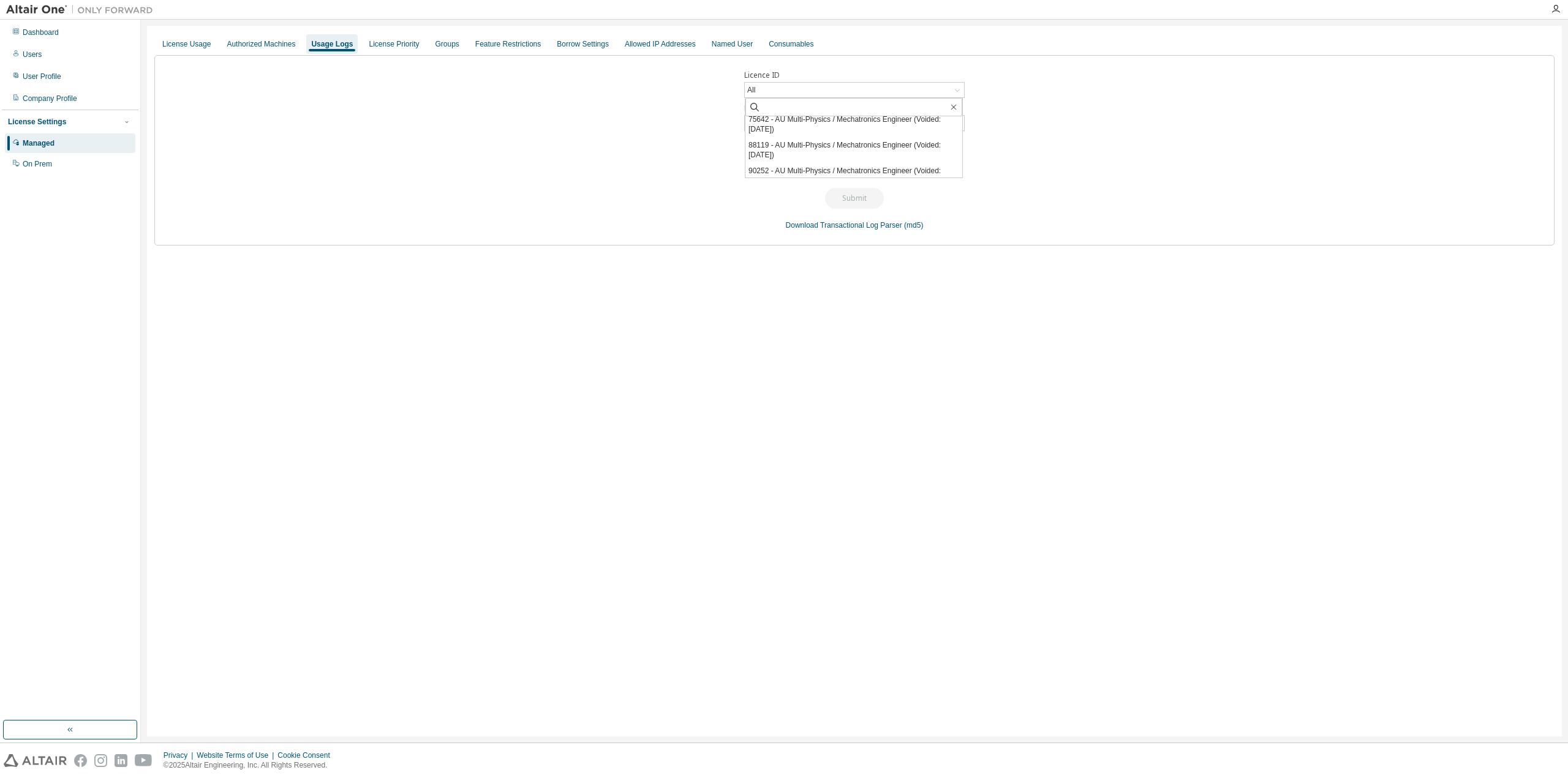 click on "Licence ID All All 65685 - AU Multi-Physics / Mechatronics Engineer  (Expired) 121584 - AMDC Public DB ExplorerPlus (Named User)  (Expired) 140429 - AU Mechanical Engineer  147956 - AU Enterprise Suite  47315 - AU Multi-Physics / Mechatronics Engineer  (Voided: [DATE]) 49302 - AU Multi-Physics / Mechatronics Engineer  (Voided: [DATE]) 50108 - AU Multi-Physics / Mechatronics Engineer  (Voided: [DATE]) 53179 - AU Multi-Physics / Mechatronics Engineer  (Voided: [DATE]) 64152 - AU Multi-Physics / Mechatronics Engineer  (Voided: [DATE]) 64192 - AU Multi-Physics / Mechatronics Engineer  (Voided: [DATE]) 64198 - AU Multi-Physics / Mechatronics Engineer  (Voided: [DATE]) 74334 - AU Multi-Physics / Mechatronics Engineer  (Voided: [DATE]) 74507 - AU Multi-Physics / Mechatronics Engineer  (Voided: [DATE]) 75110 - AU Multi-Physics / Mechatronics Engineer  (Voided: [DATE]) 75517 - AU Multi-Physics / Mechatronics Engineer  (Voided: [DATE]) Date Range Click to select Parse logs" at bounding box center [854, 150] 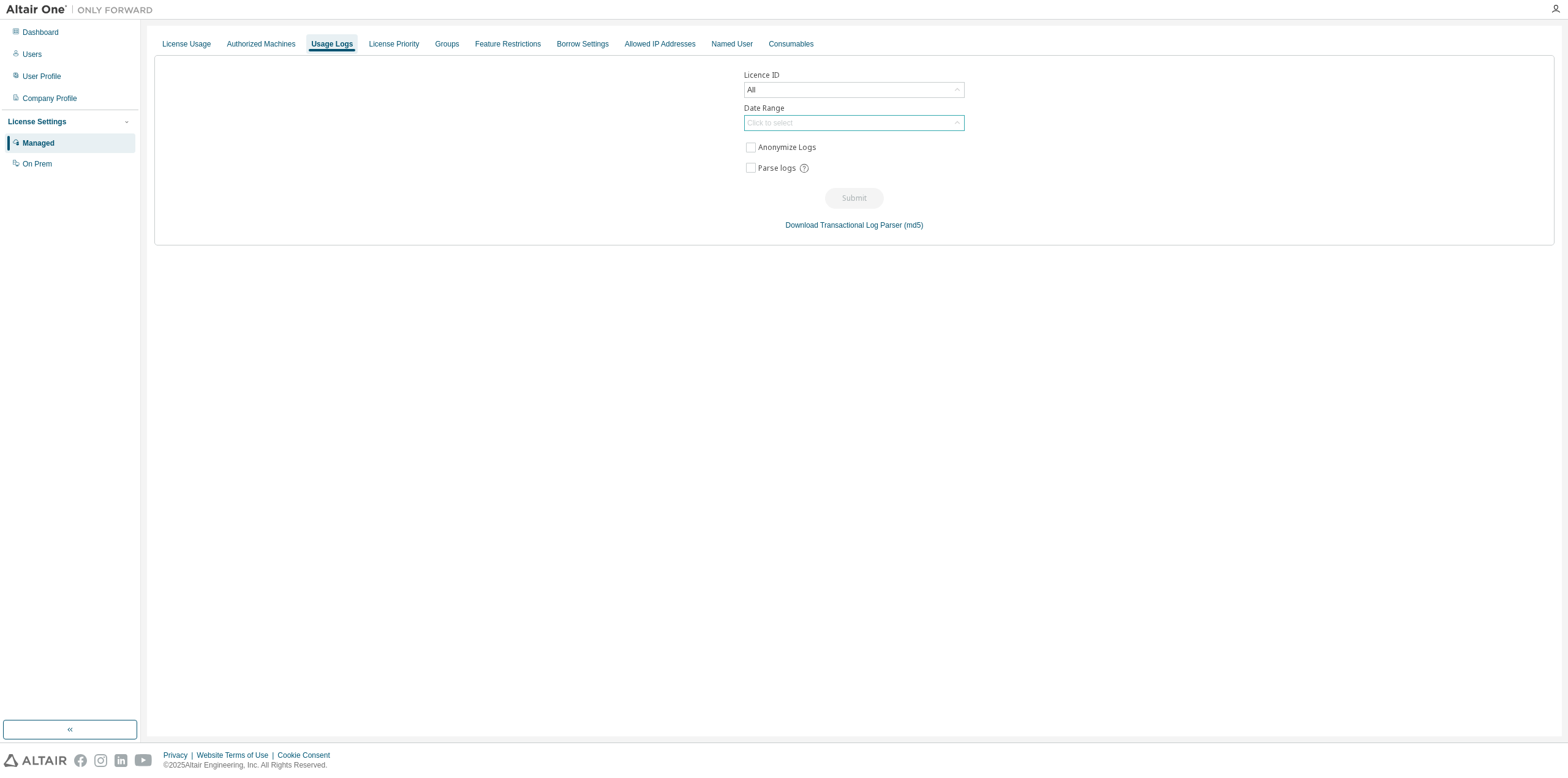 click on "Click to select" at bounding box center [854, 123] 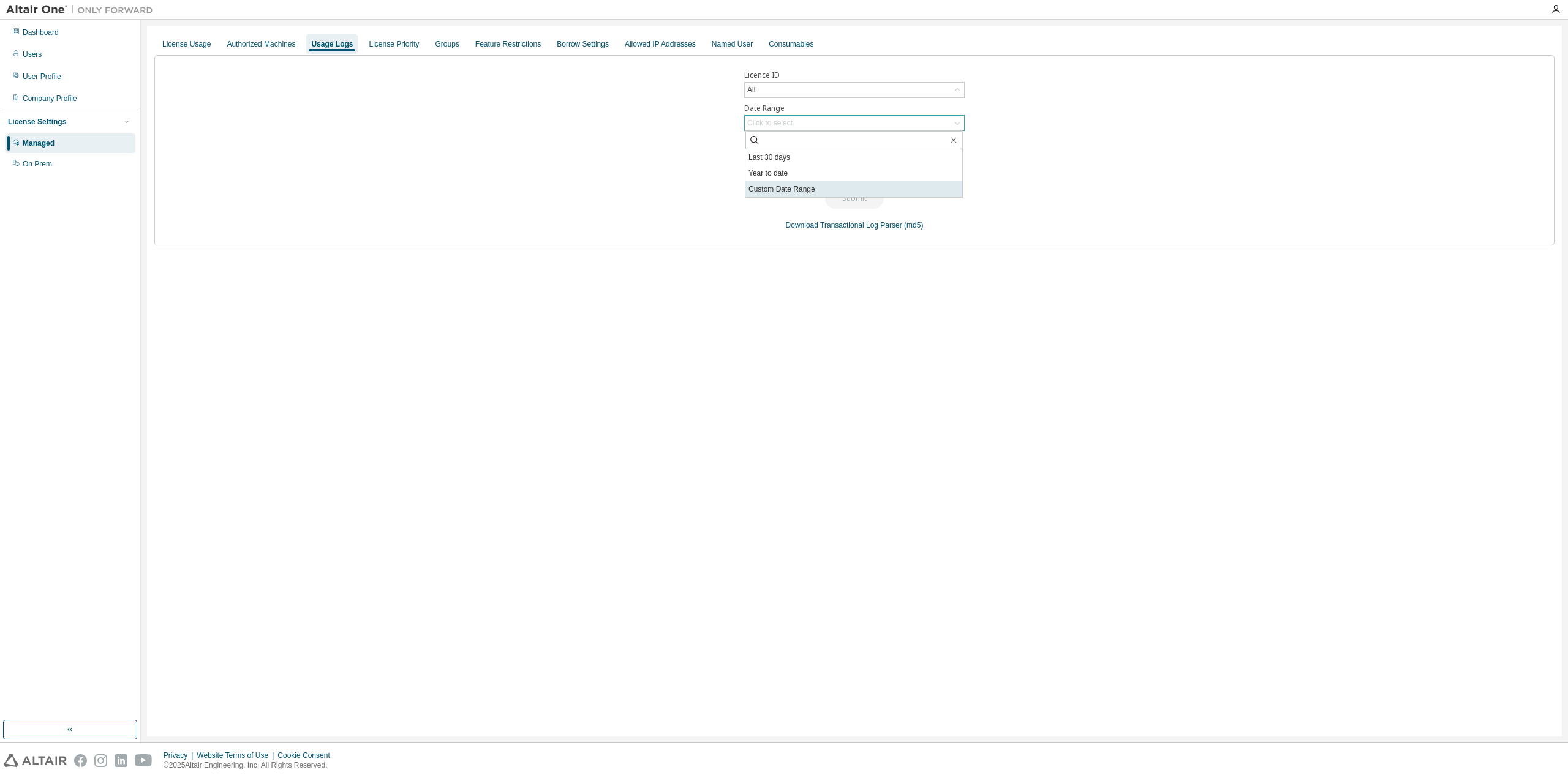 click on "Custom Date Range" at bounding box center [854, 189] 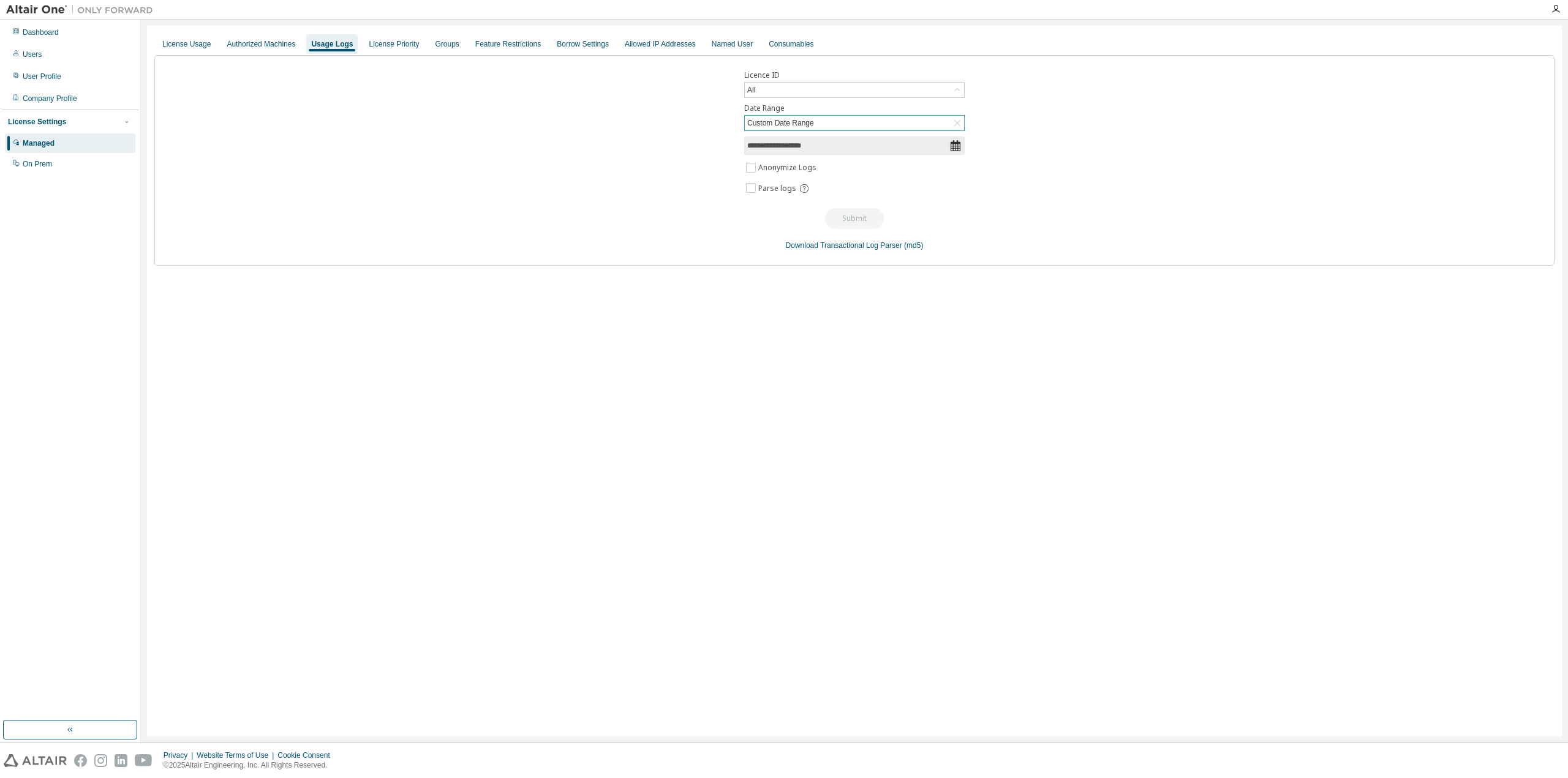 click 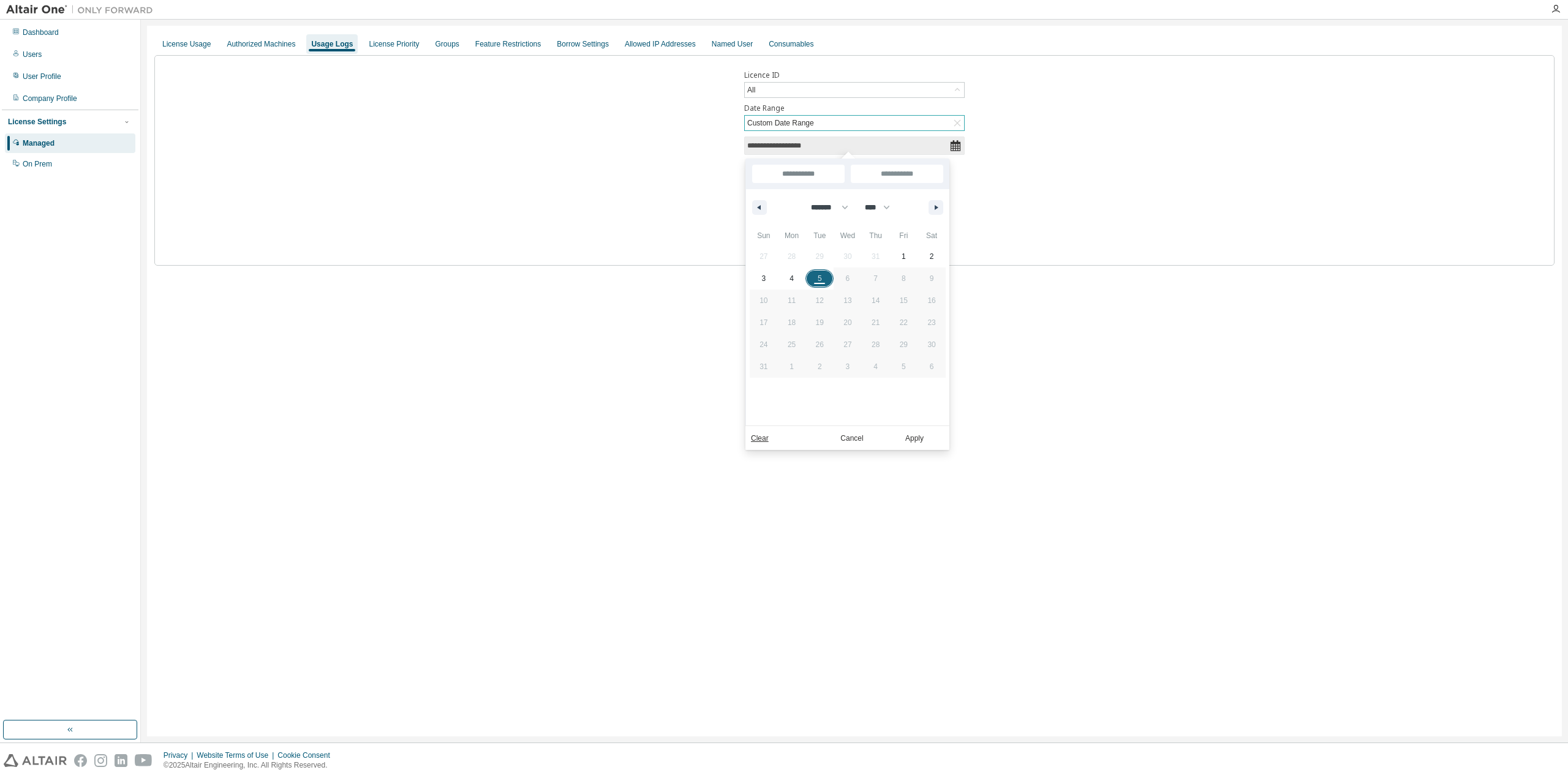 click on "**********" at bounding box center (798, 174) 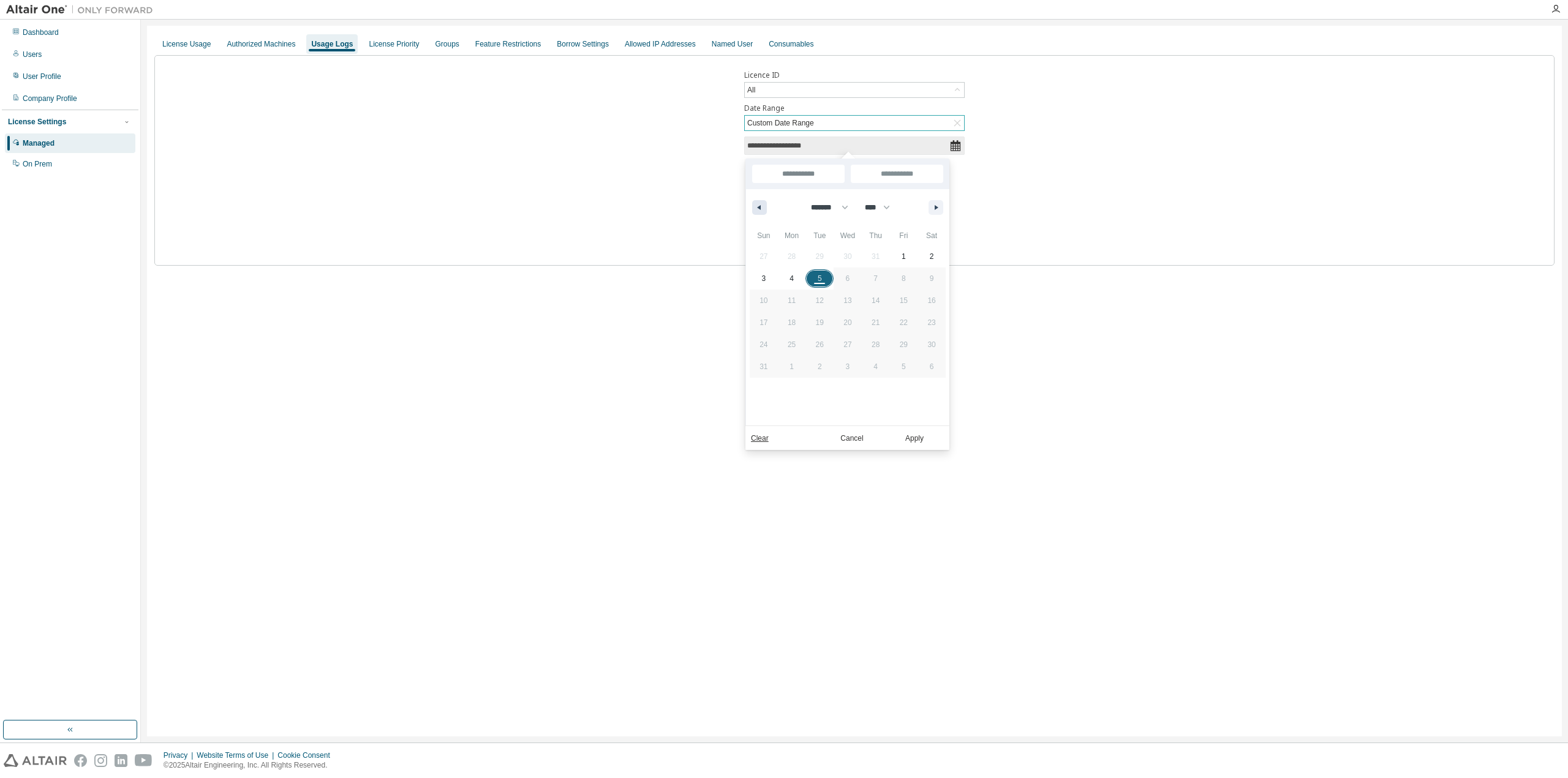 click at bounding box center [760, 208] 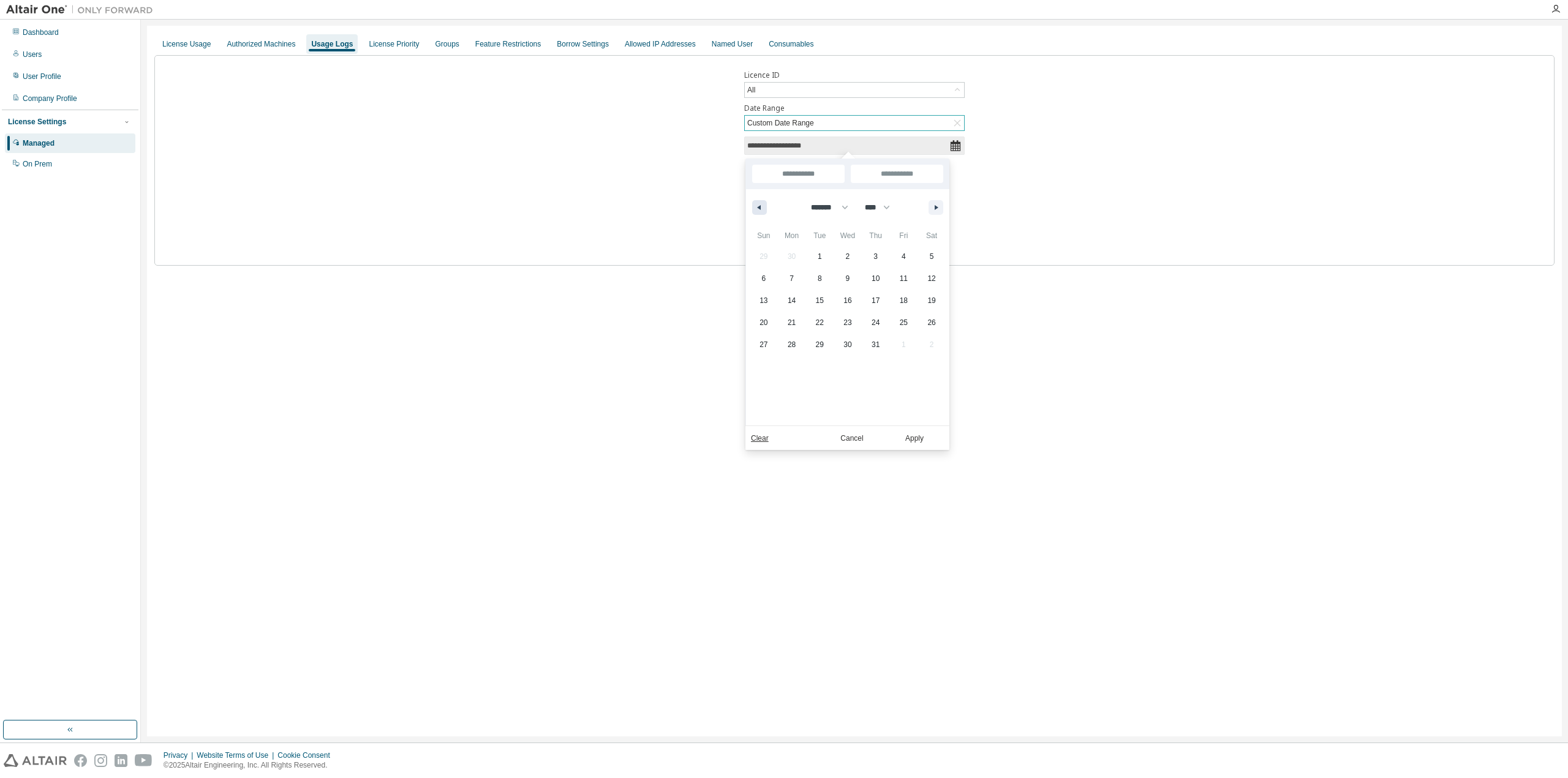 click at bounding box center (760, 208) 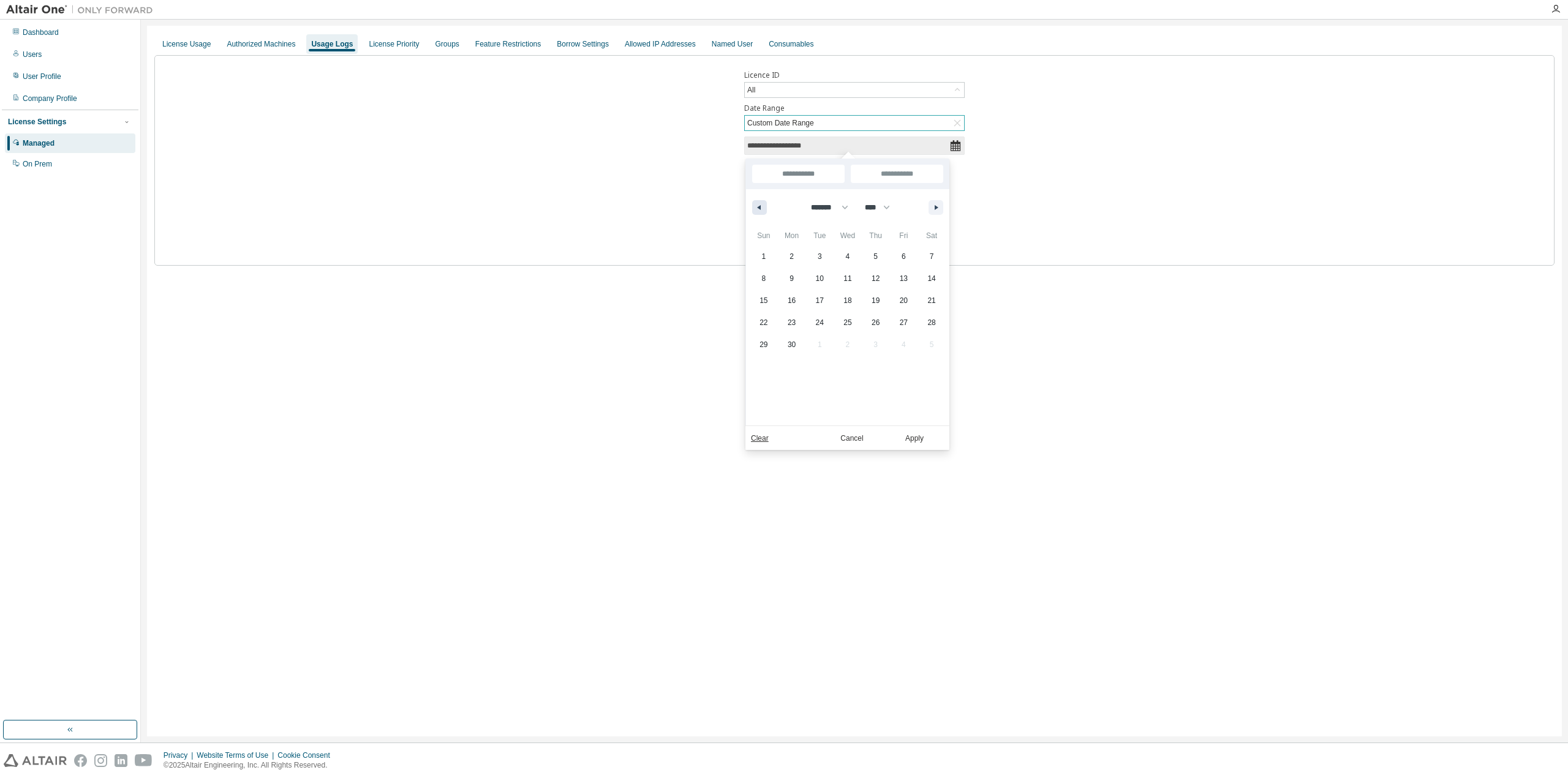 click at bounding box center [760, 208] 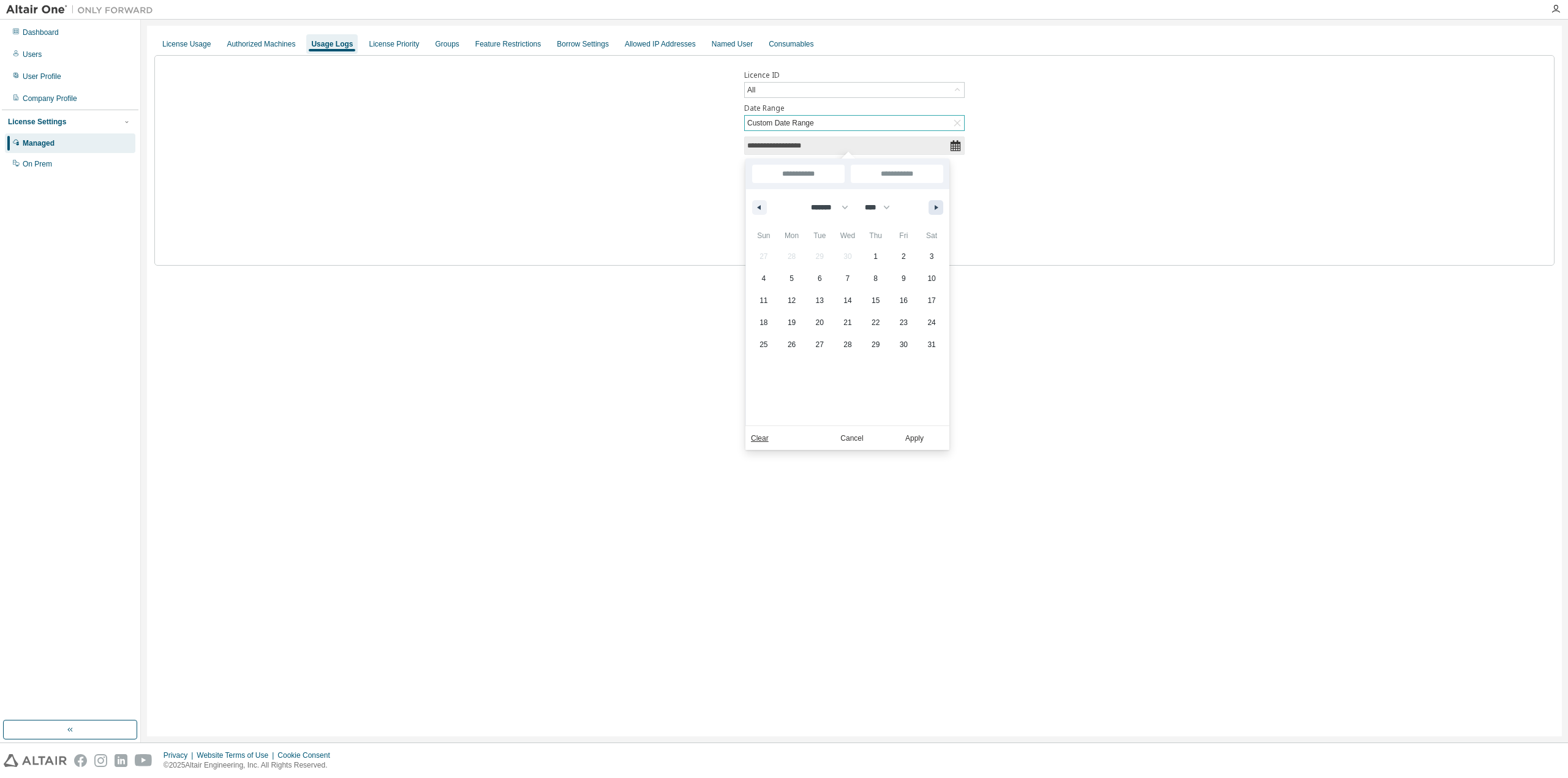 click at bounding box center [938, 208] 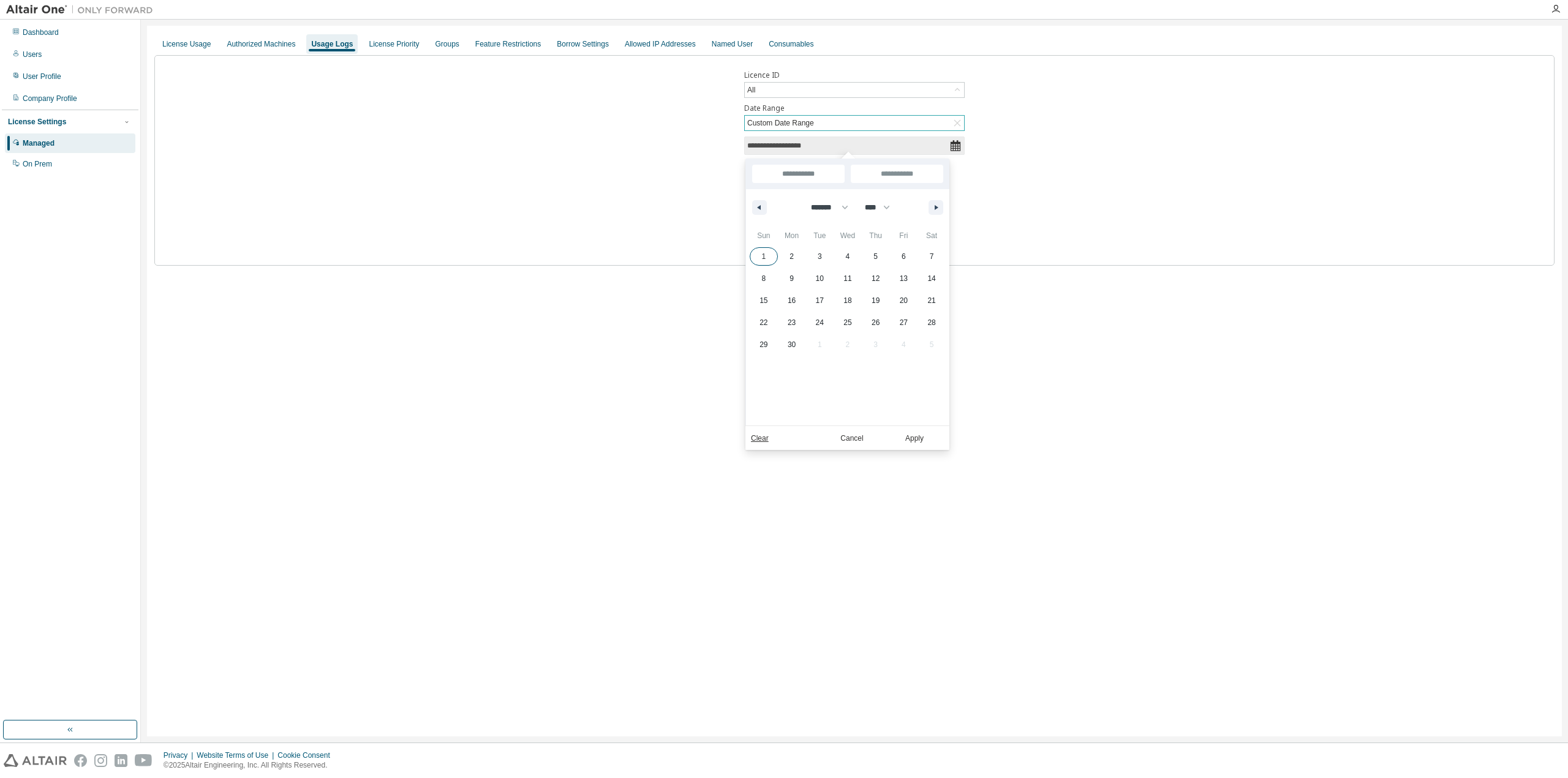 click on "1" at bounding box center [764, 256] 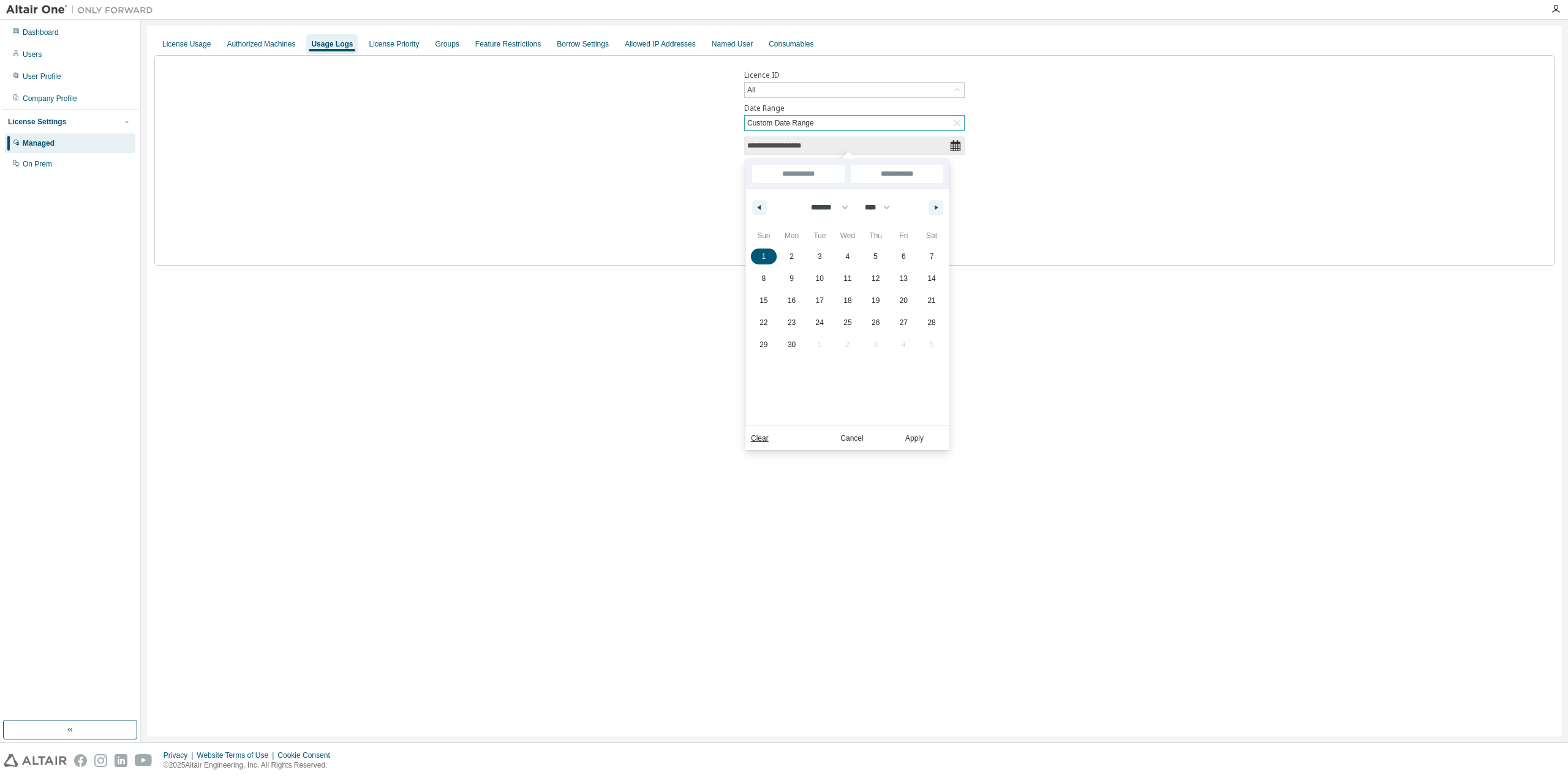 click on "**********" at bounding box center (897, 174) 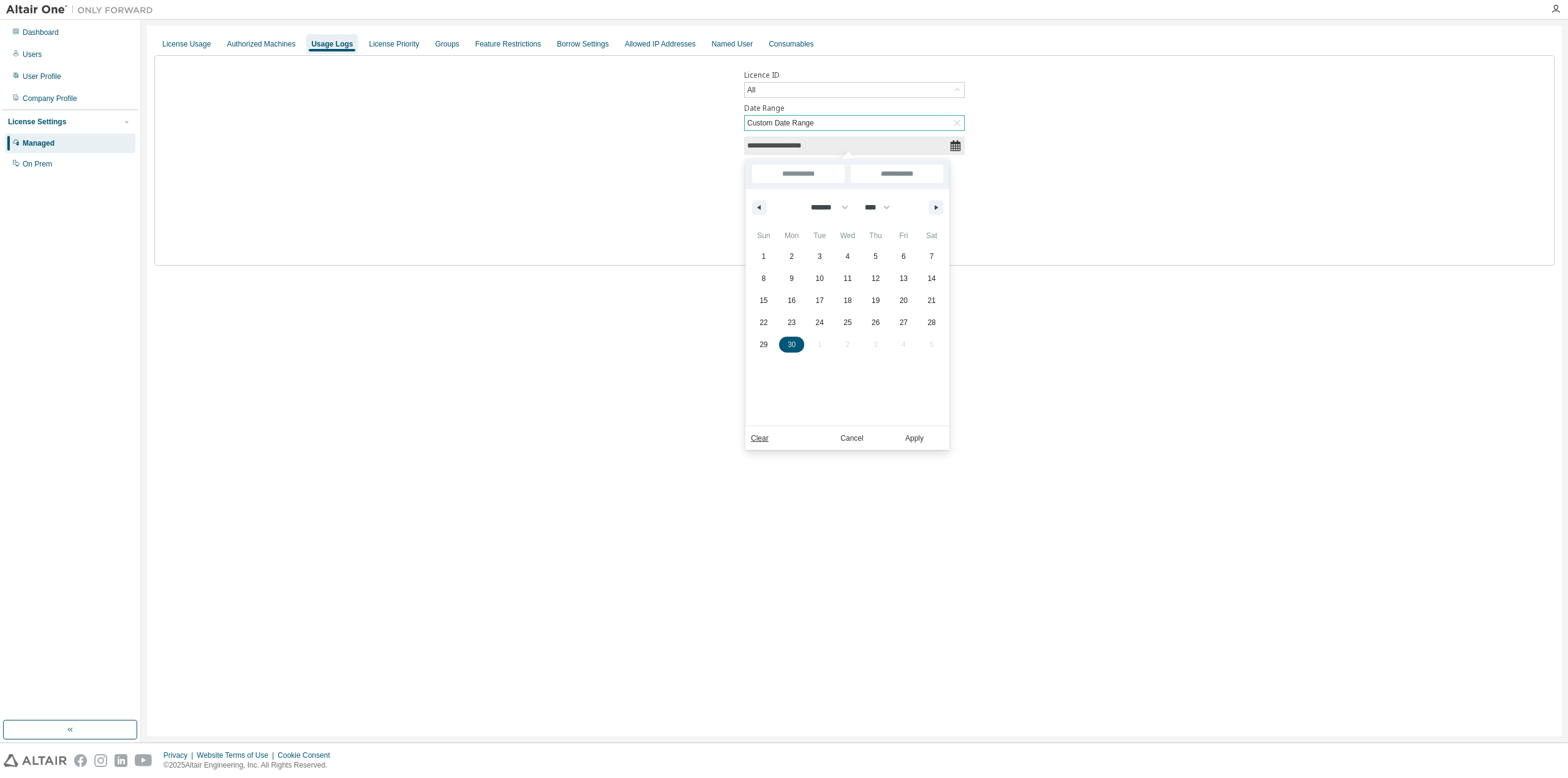 click on "30" at bounding box center [791, 345] 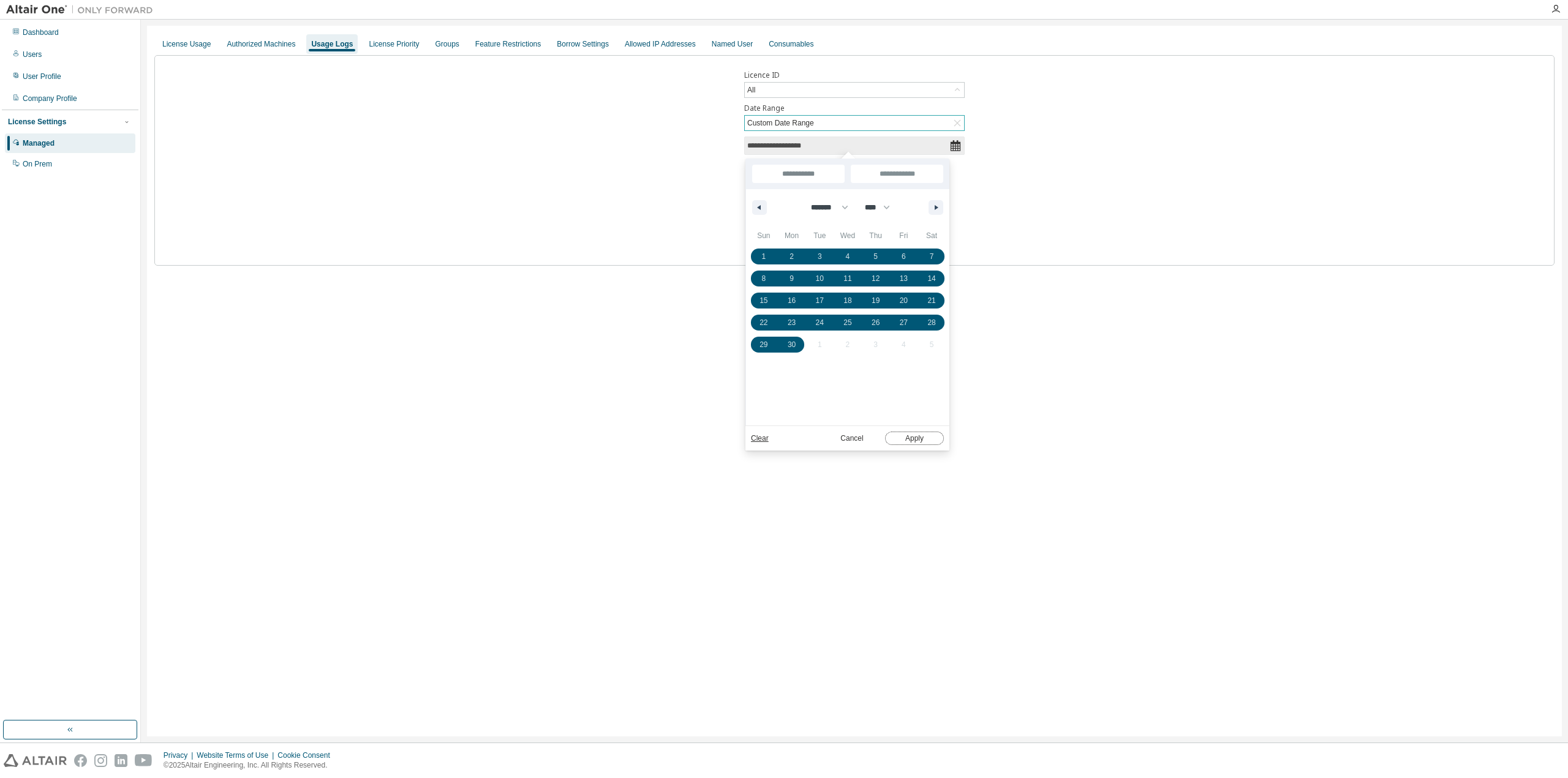 click on "Apply" at bounding box center [914, 438] 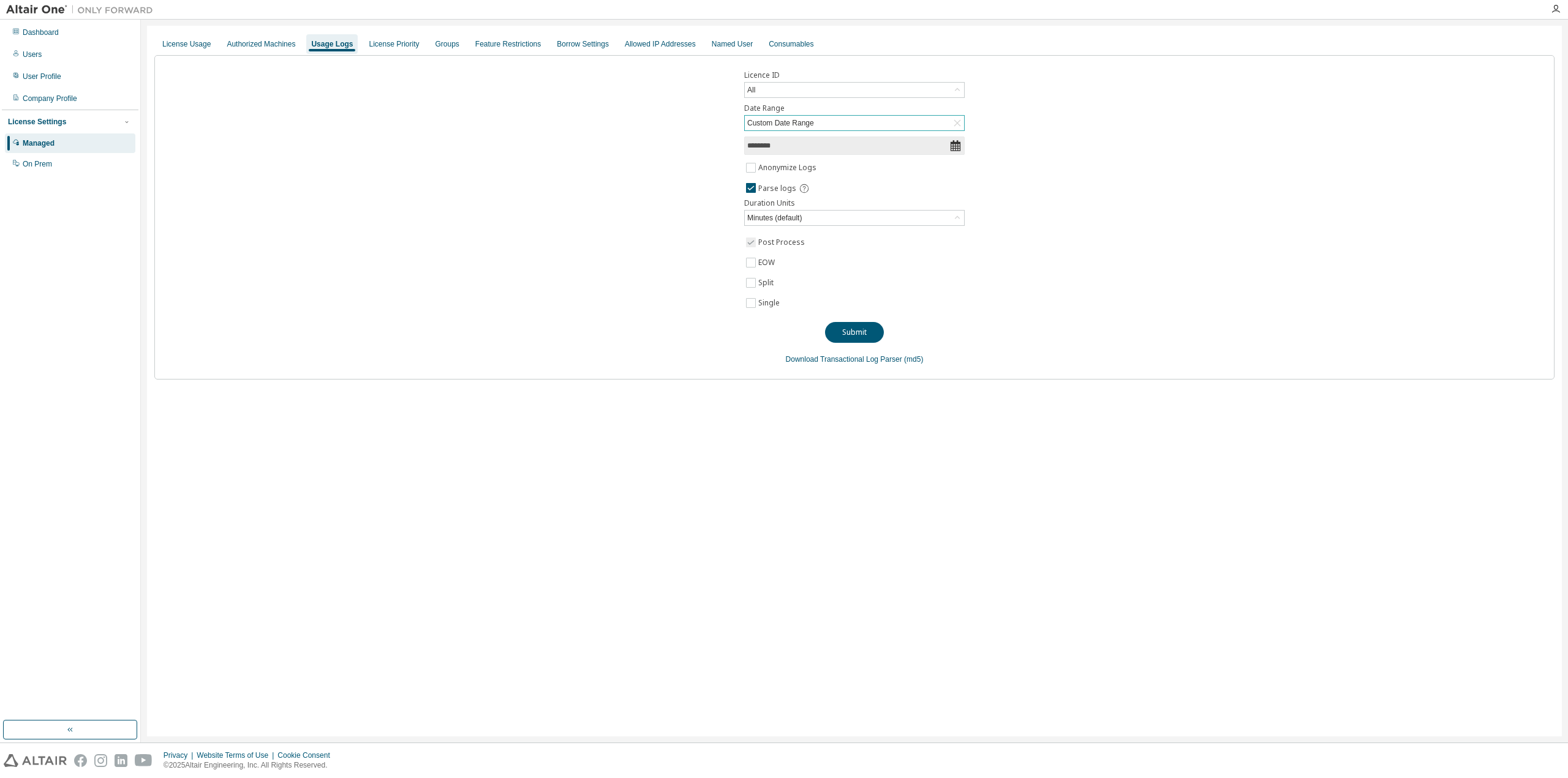 click on "Licence ID All Date Range Custom Date Range ******** Anonymize Logs Parse logs Duration Units Minutes (default) Post Process EOW Split Single Submit Download Transactional Log Parser   (md5)" at bounding box center [854, 217] 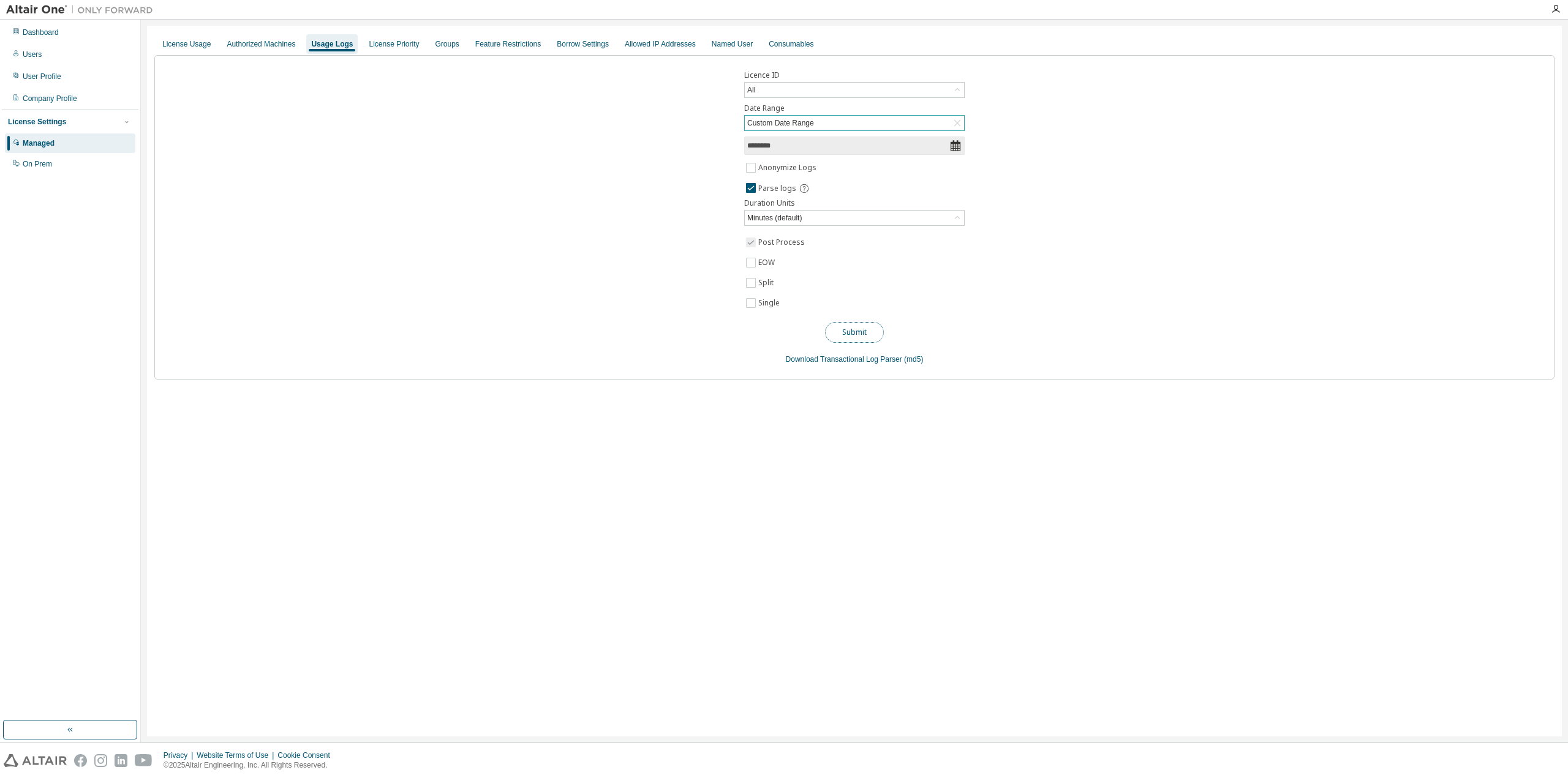 click on "Submit" at bounding box center (854, 332) 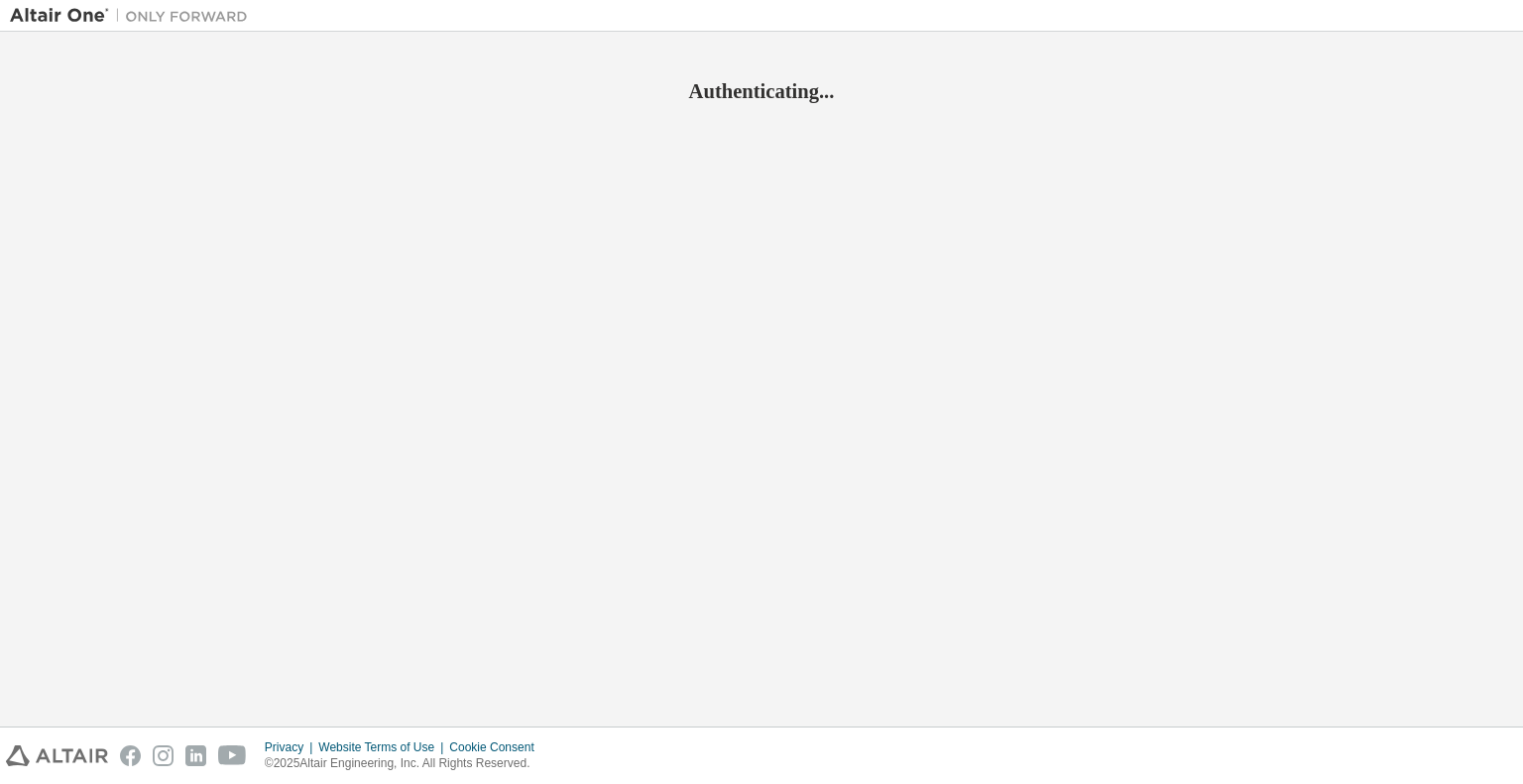 scroll, scrollTop: 0, scrollLeft: 0, axis: both 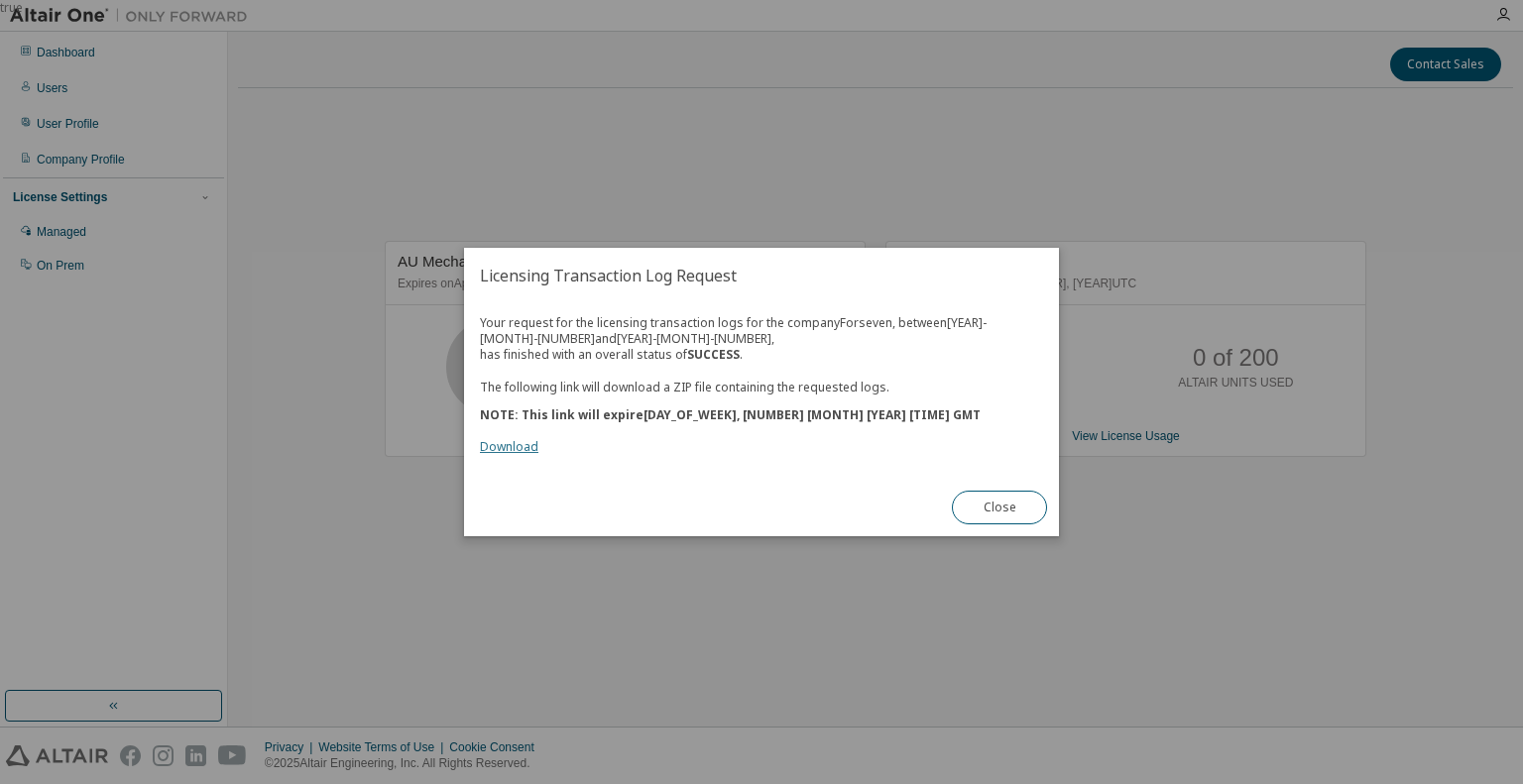 click on "Download" at bounding box center [509, 446] 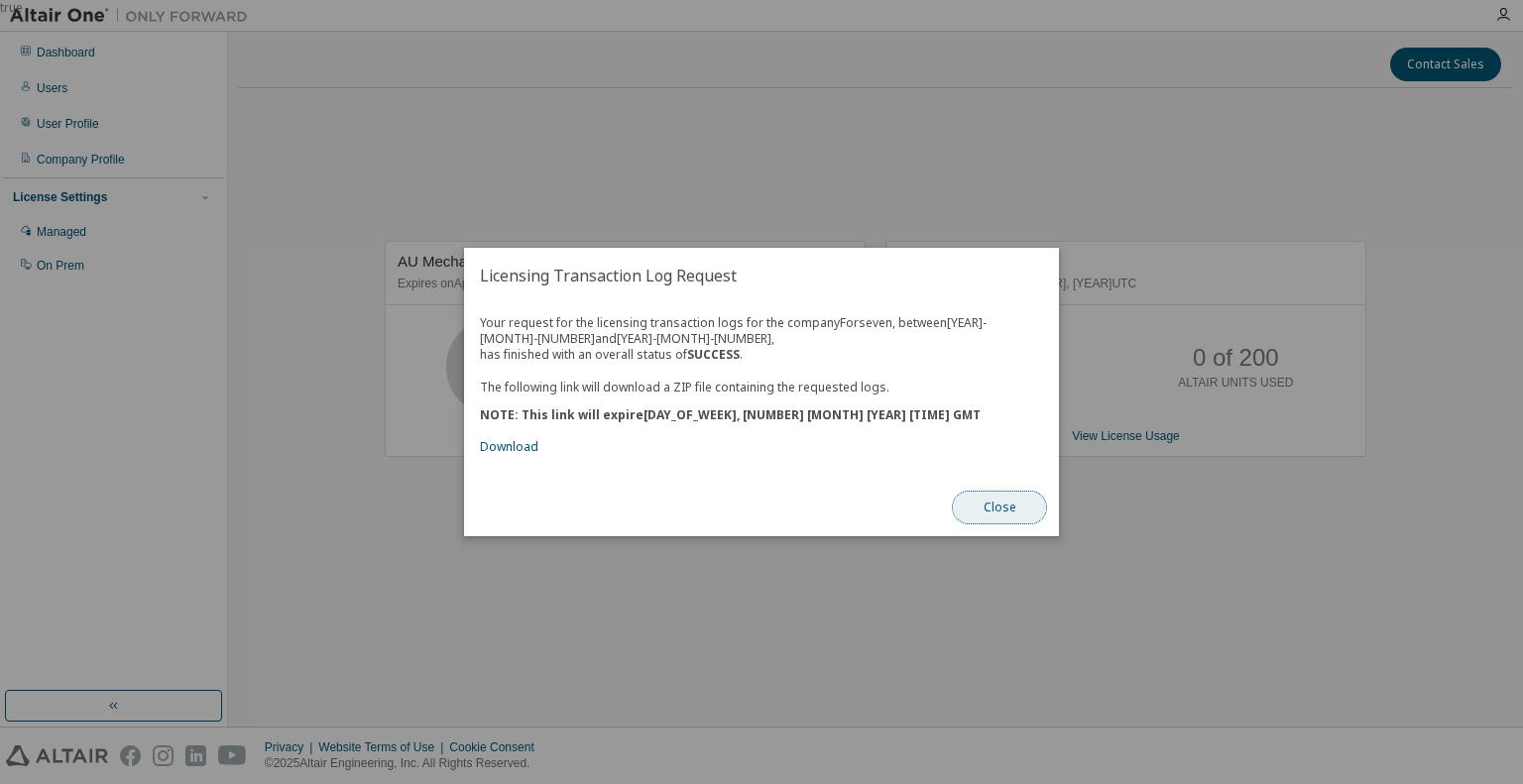 click on "Close" at bounding box center (999, 507) 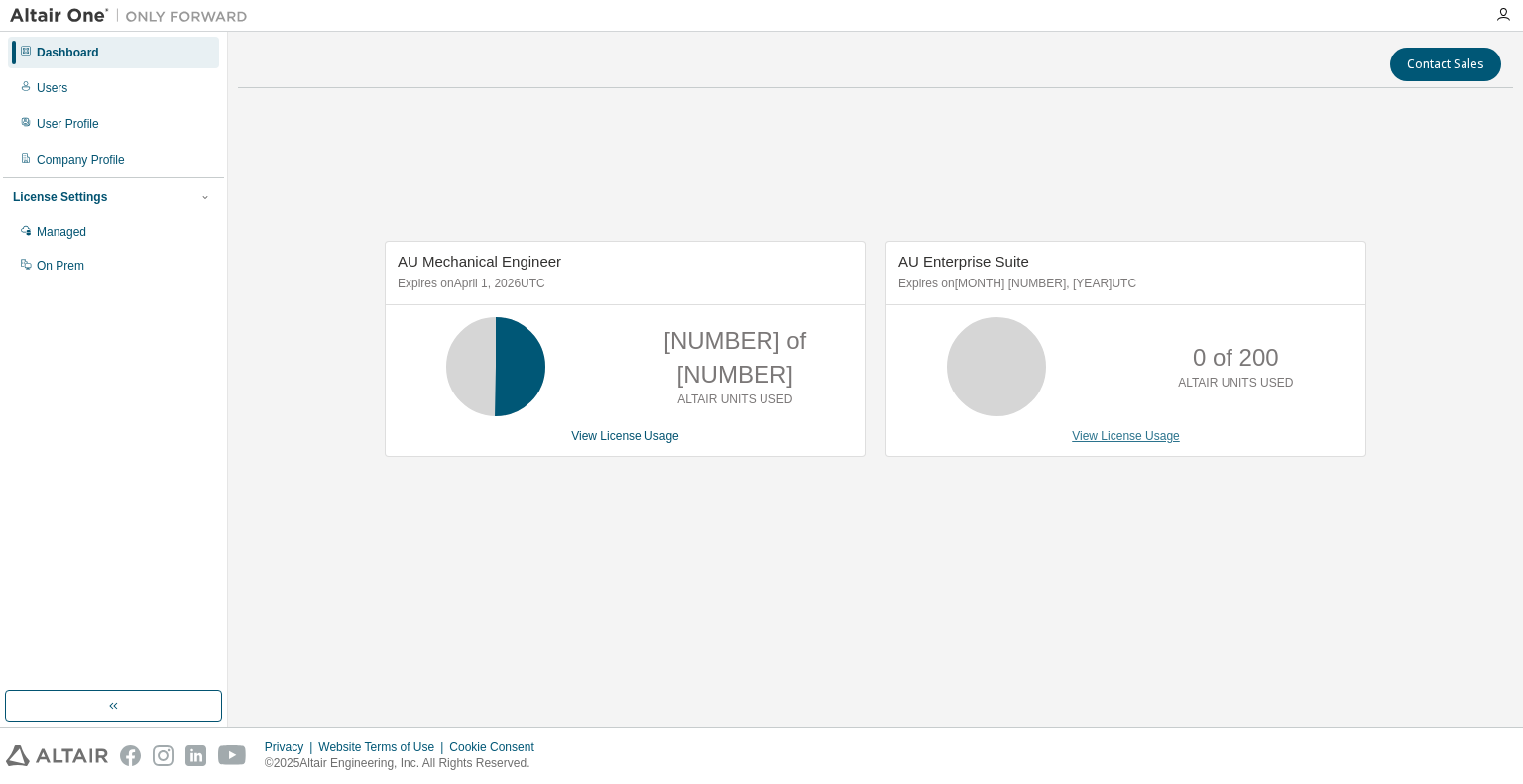 click on "View License Usage" at bounding box center [1125, 436] 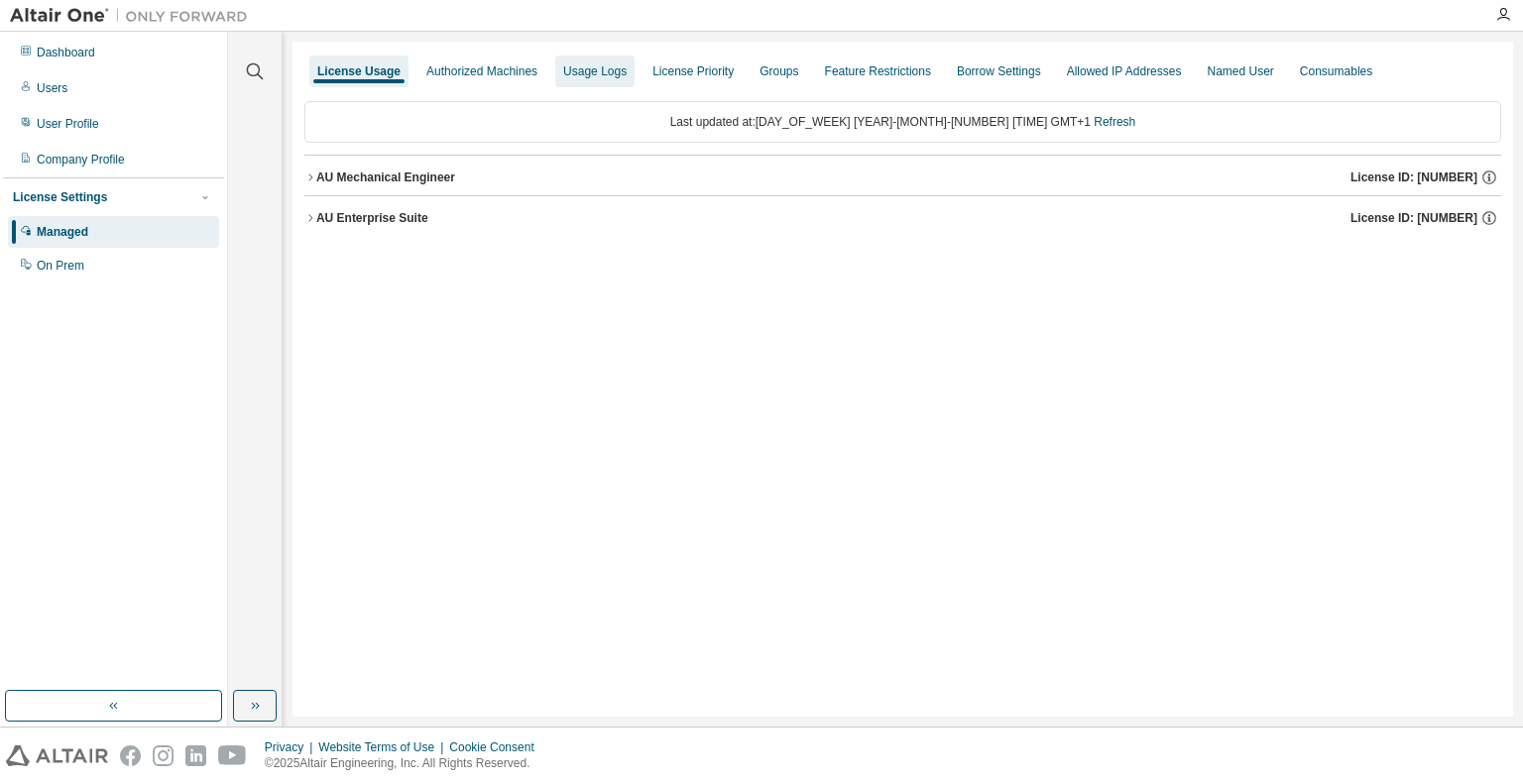 click on "Usage Logs" at bounding box center [595, 71] 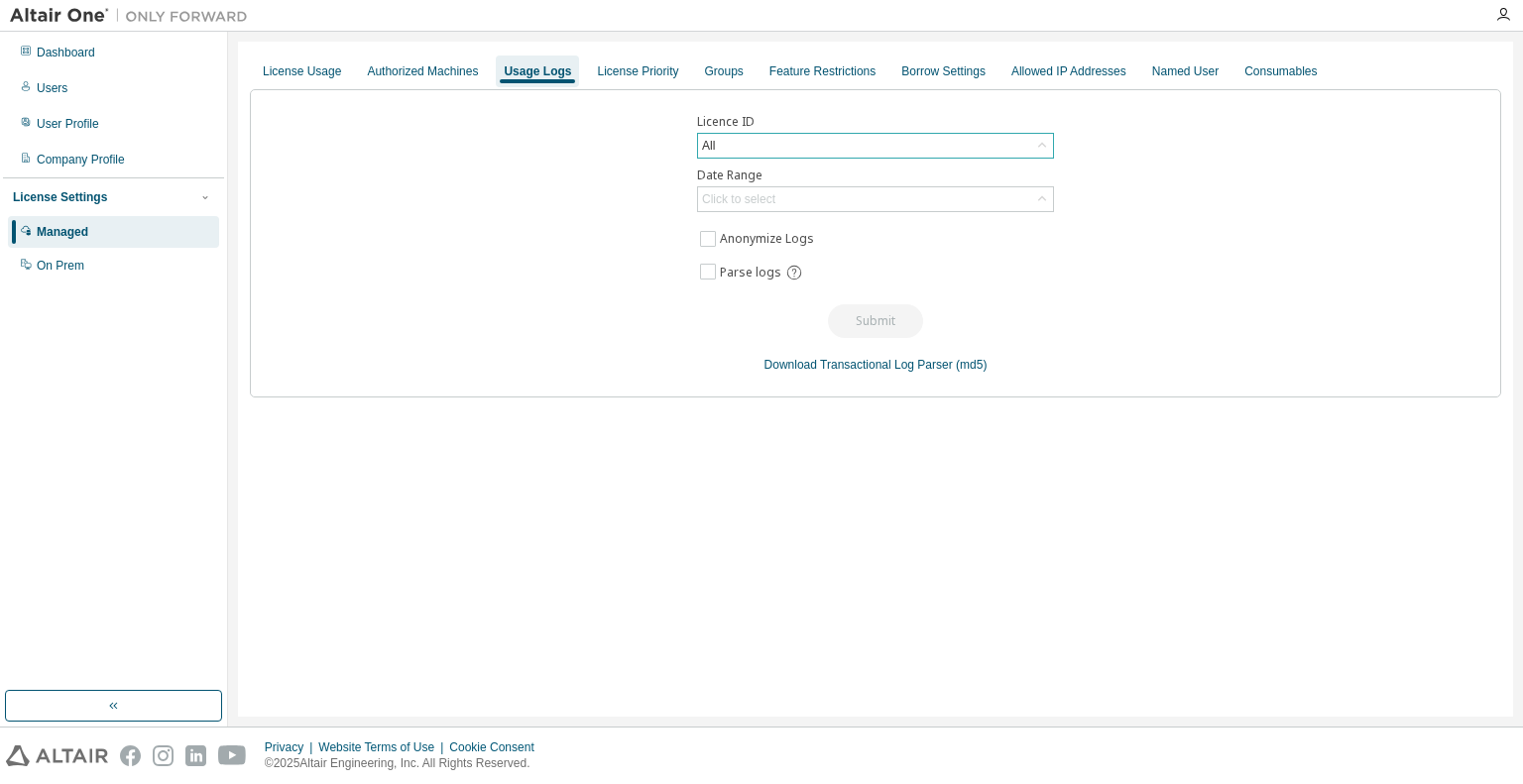 click 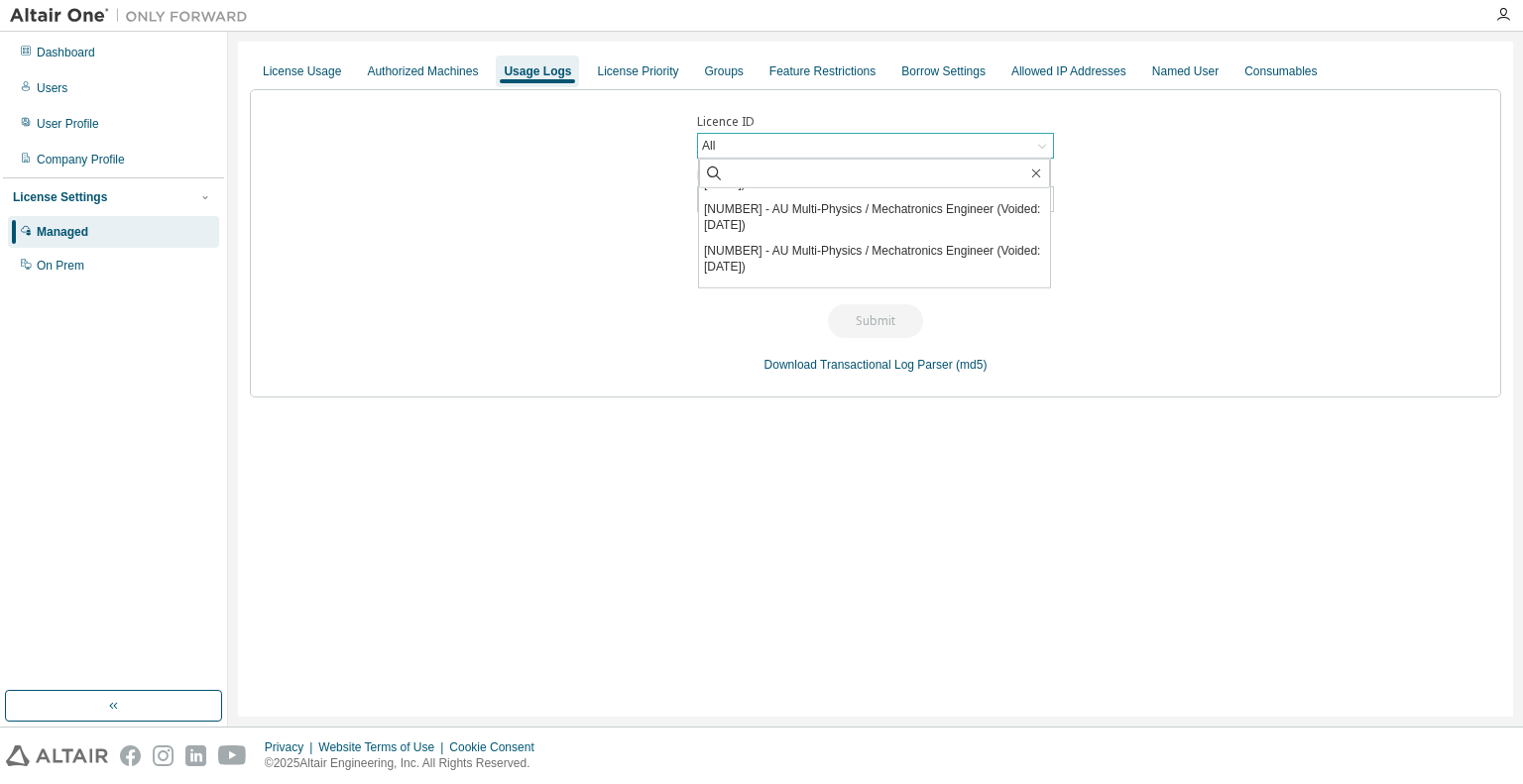 scroll, scrollTop: 928, scrollLeft: 0, axis: vertical 